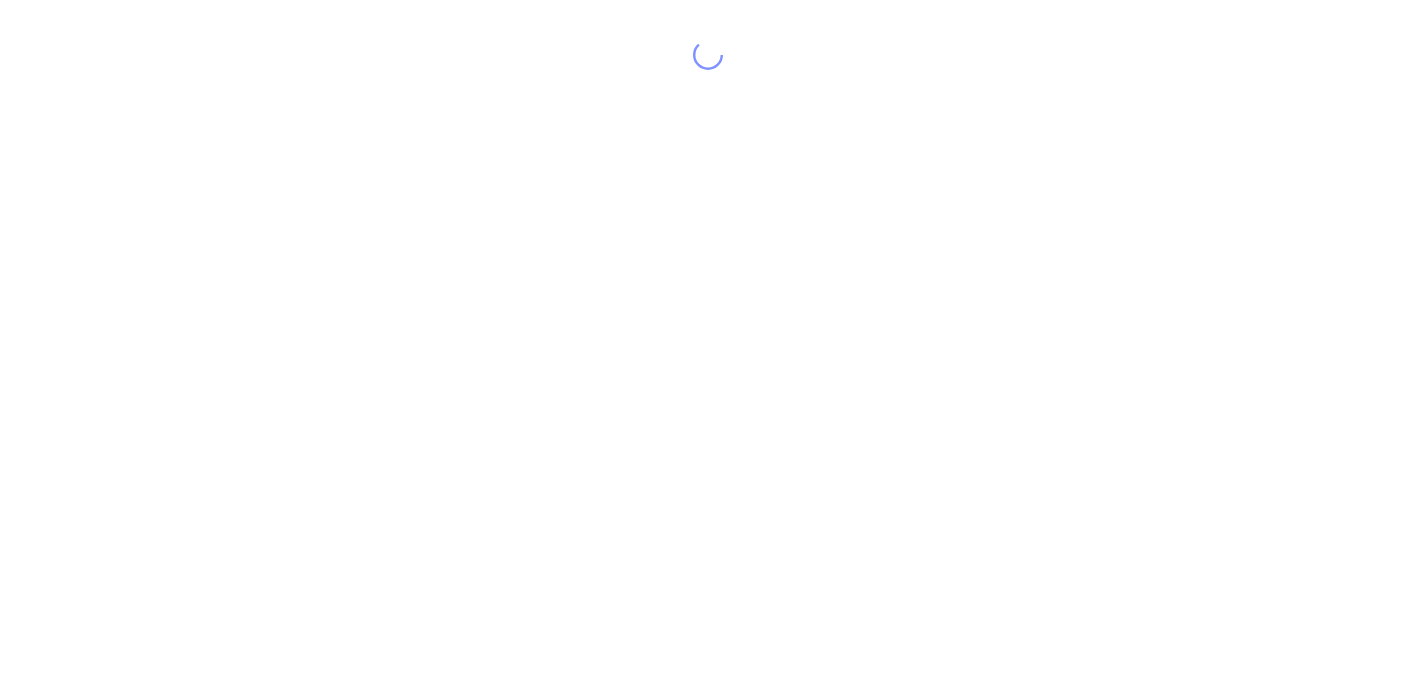 scroll, scrollTop: 0, scrollLeft: 0, axis: both 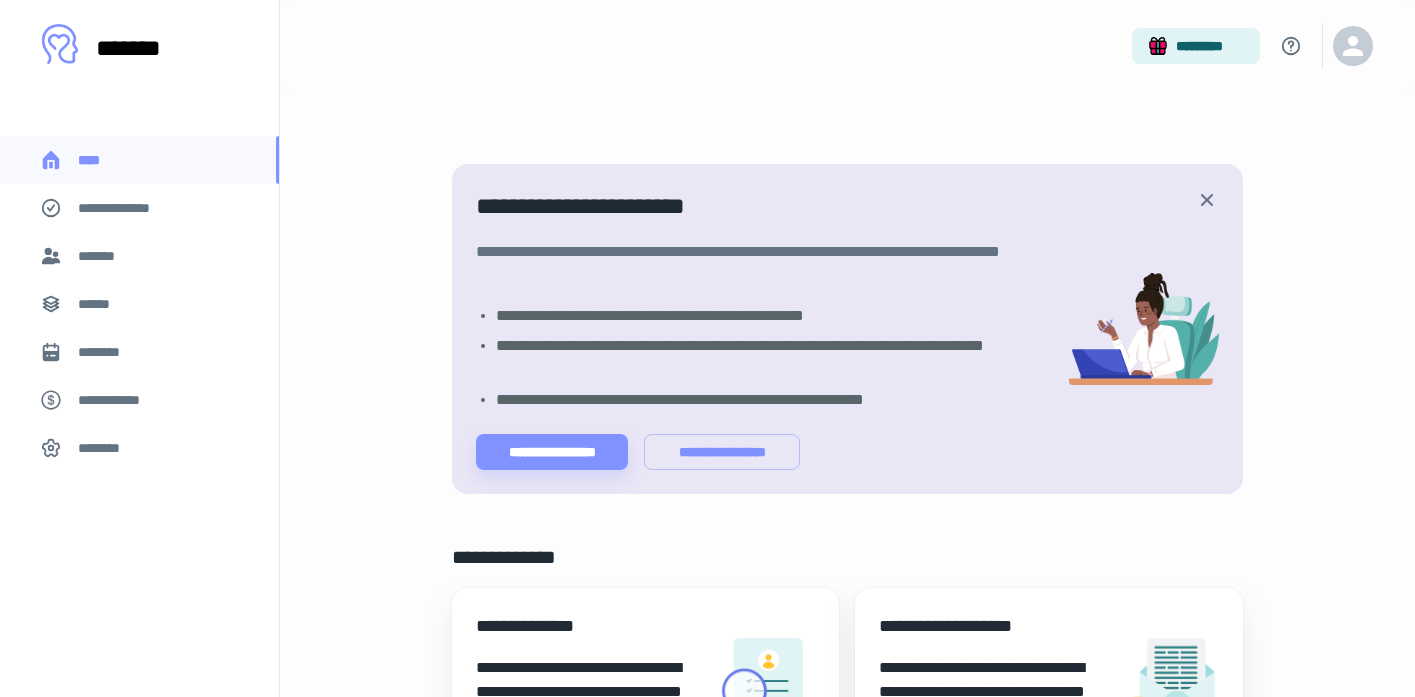 click on "*******" at bounding box center (100, 256) 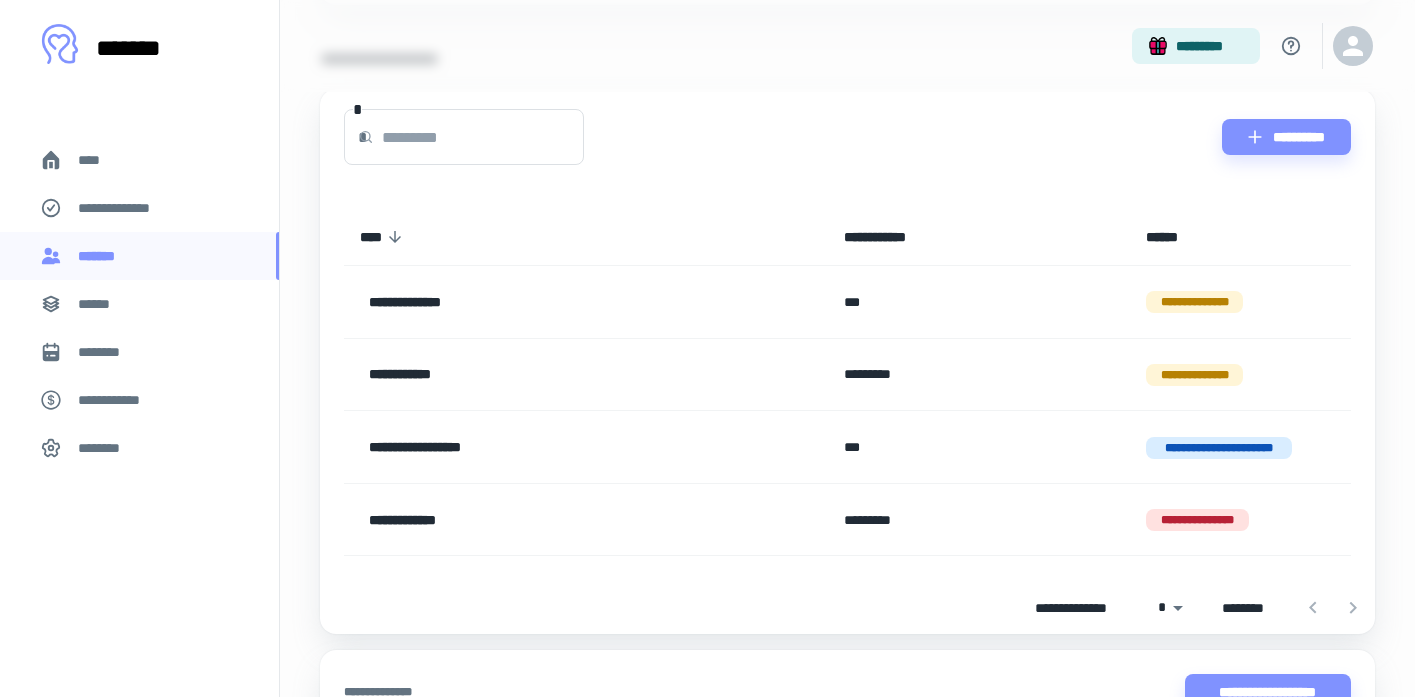 scroll, scrollTop: 488, scrollLeft: 0, axis: vertical 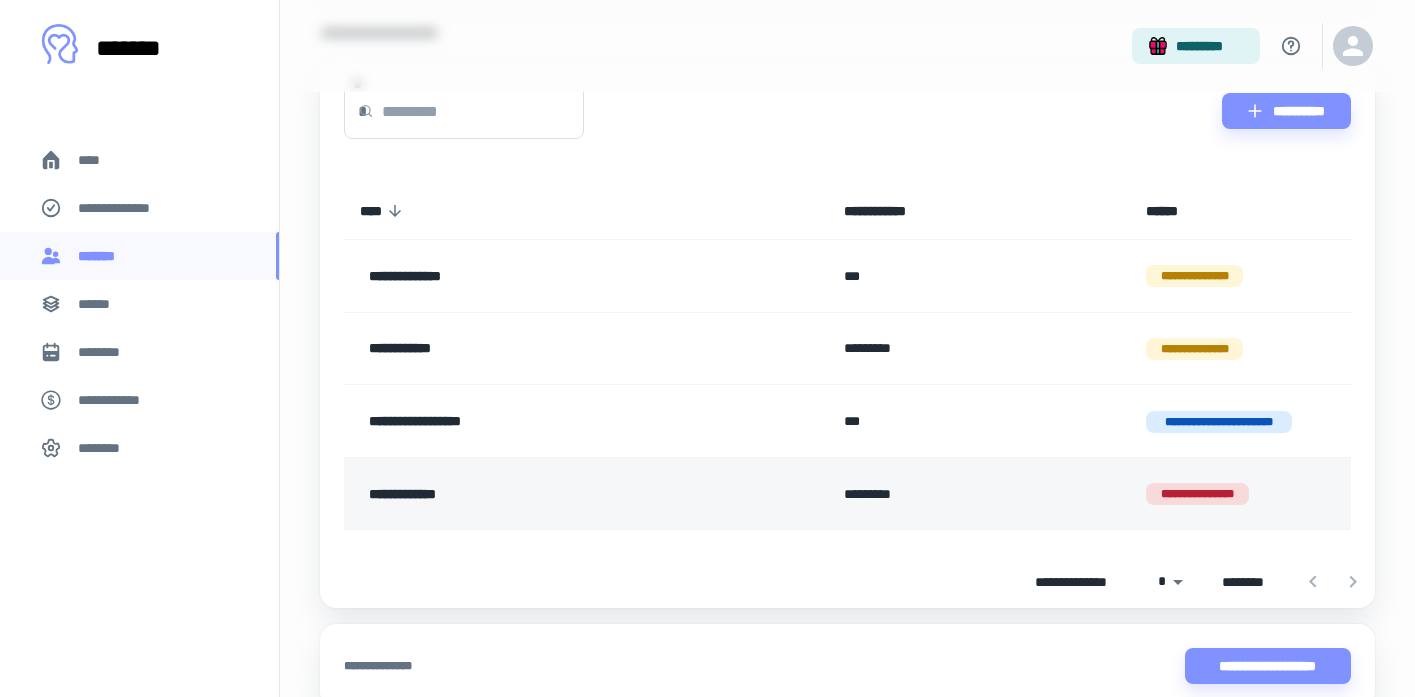 click on "**********" at bounding box center (538, 494) 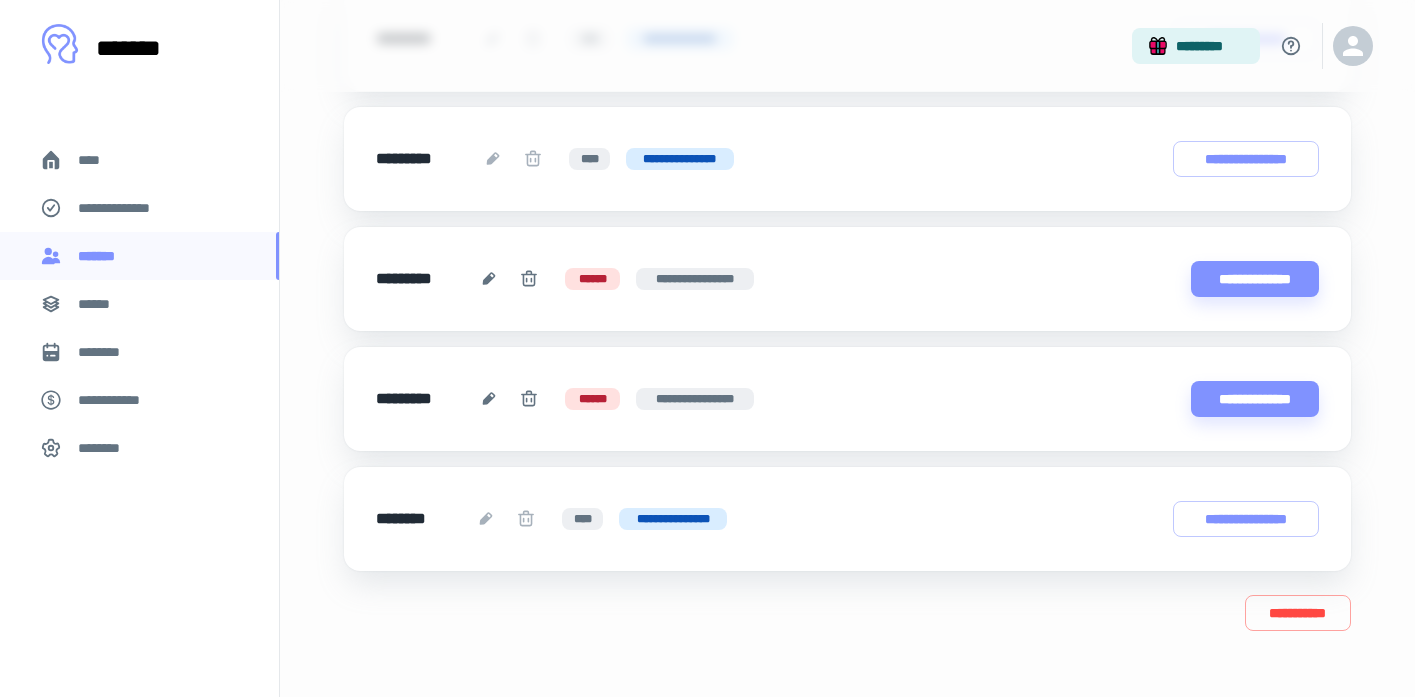scroll, scrollTop: 873, scrollLeft: 0, axis: vertical 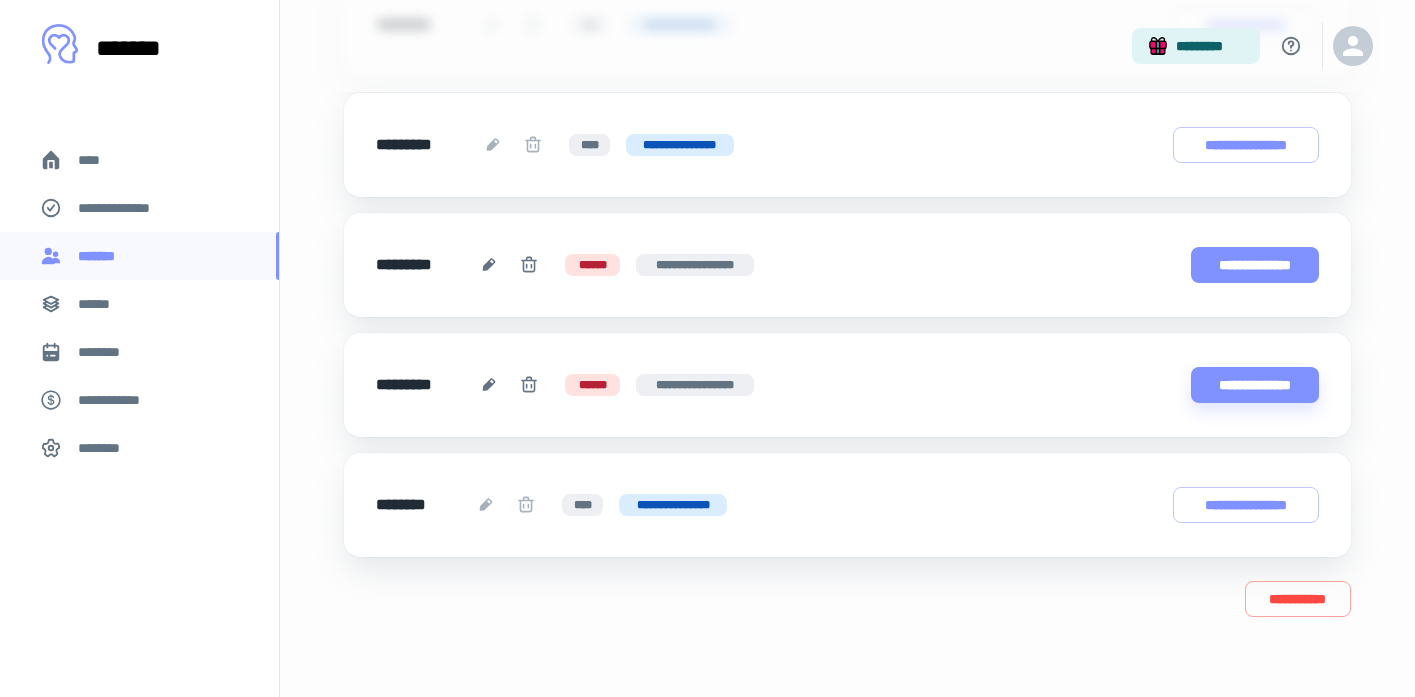 click on "**********" at bounding box center [1255, 265] 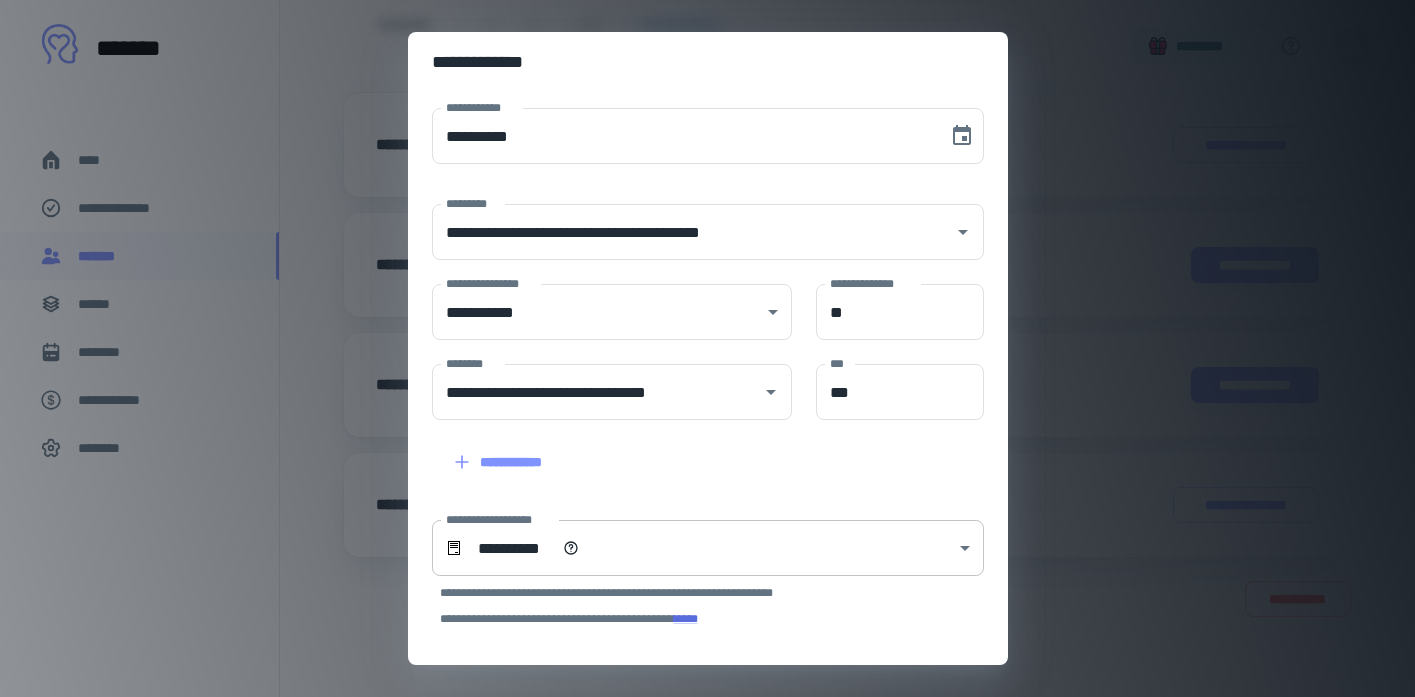 click on "**********" at bounding box center (707, -525) 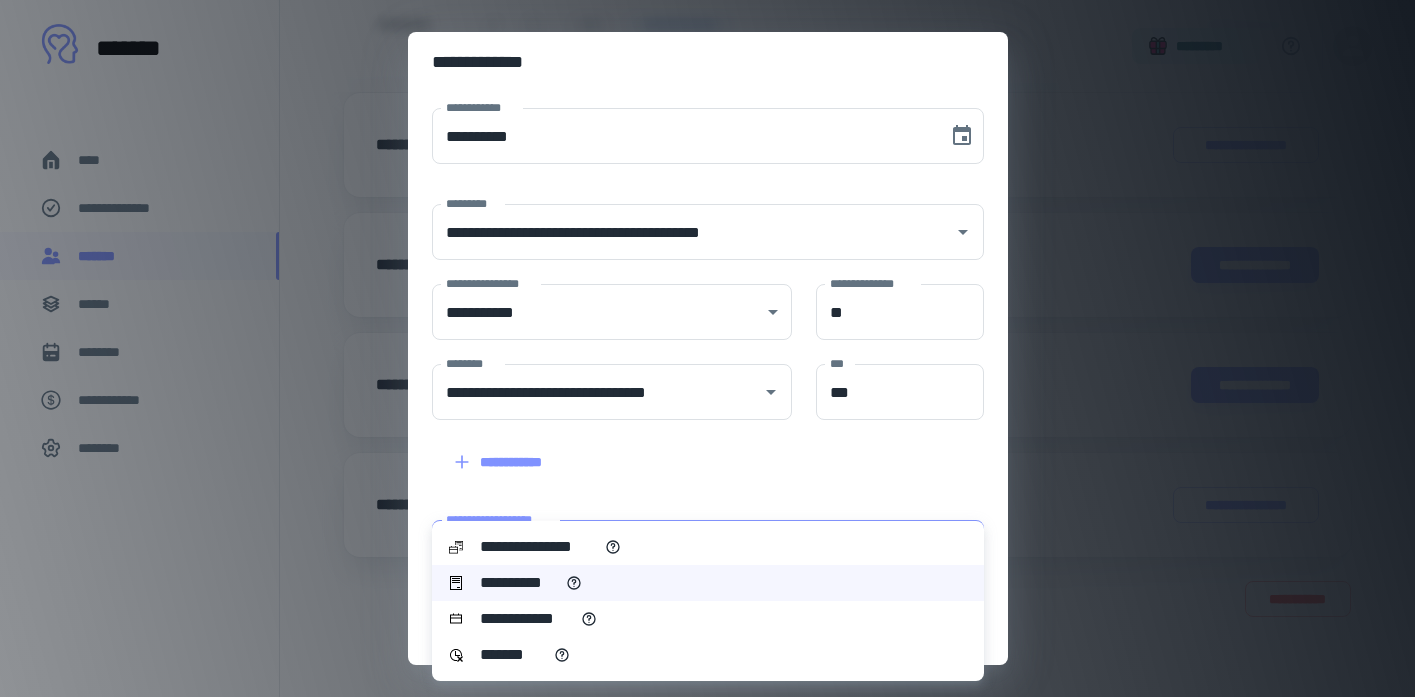 click on "**********" at bounding box center [538, 547] 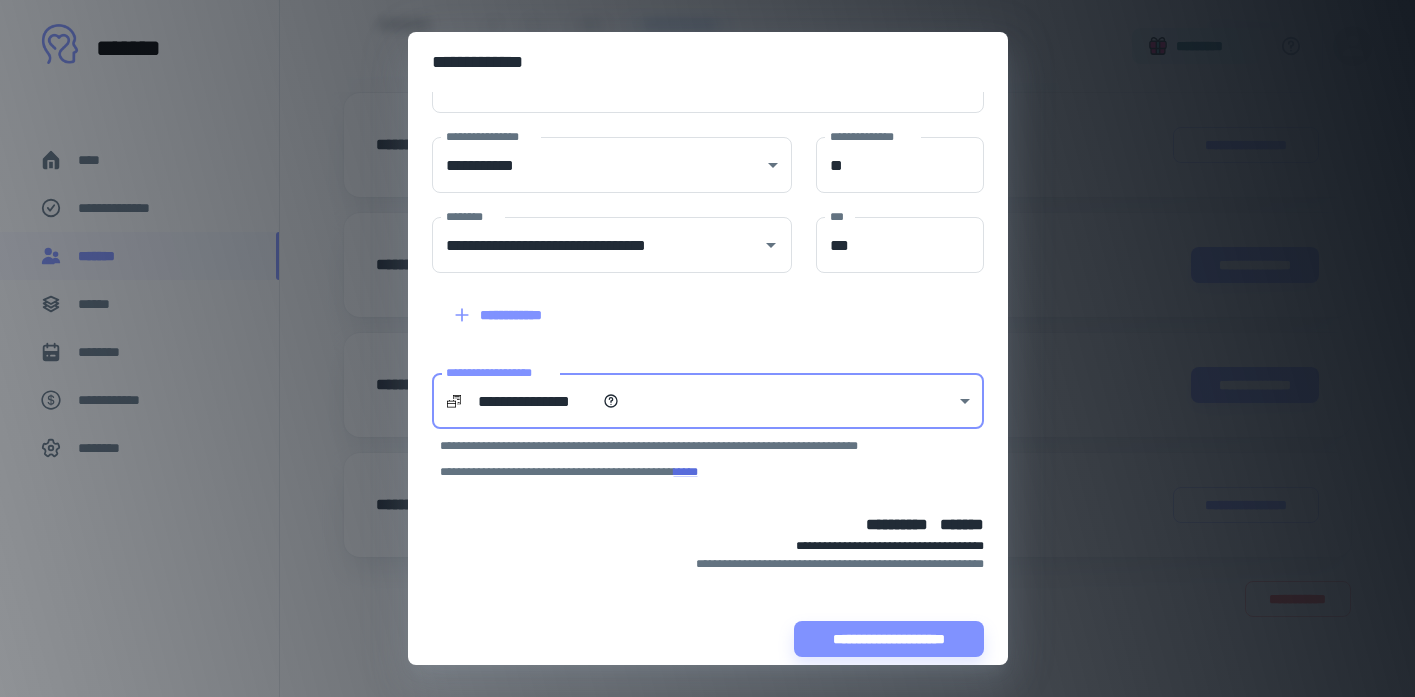 scroll, scrollTop: 159, scrollLeft: 0, axis: vertical 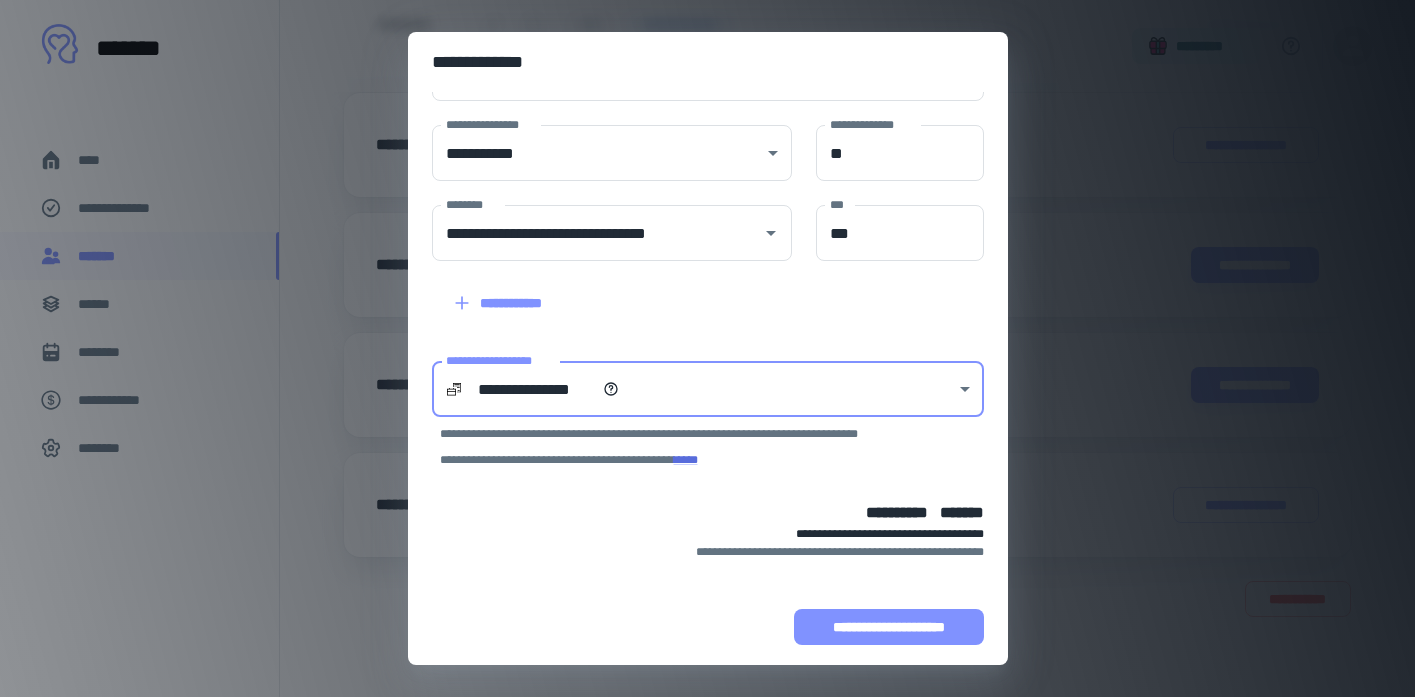 click on "**********" at bounding box center (889, 627) 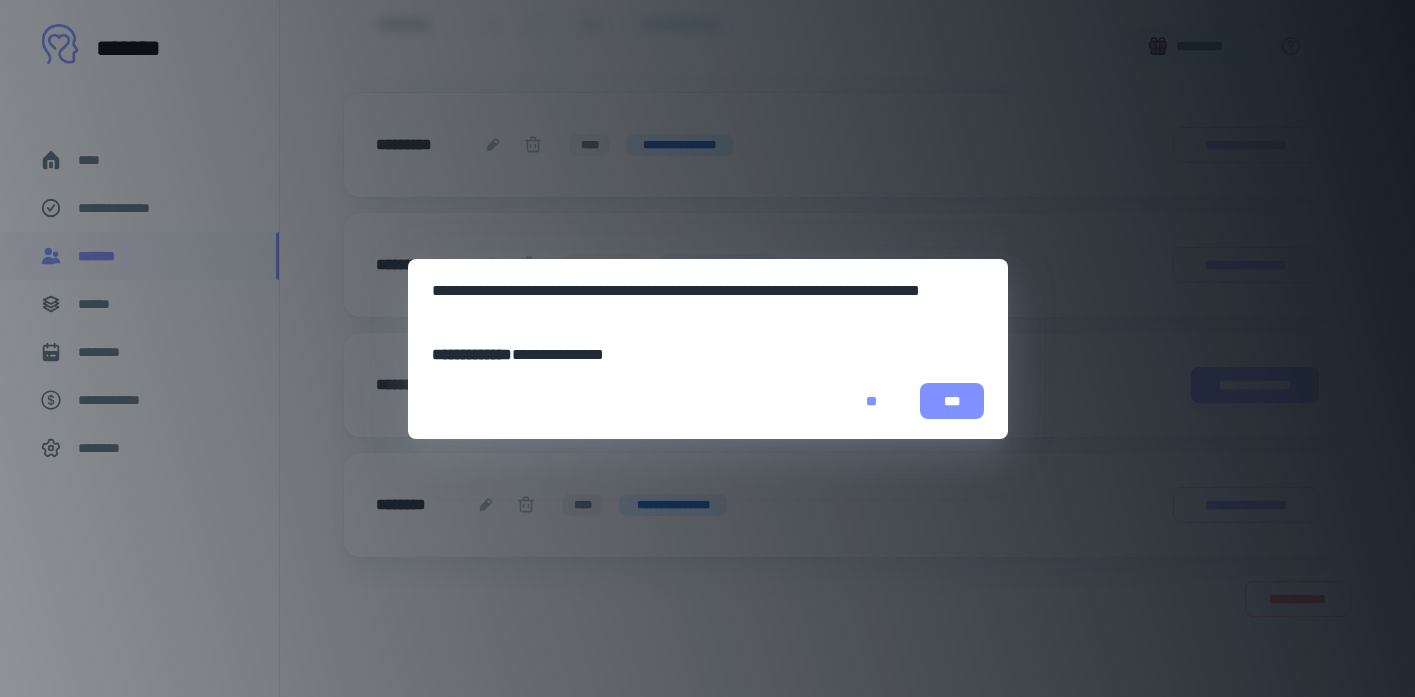 click on "***" at bounding box center (952, 401) 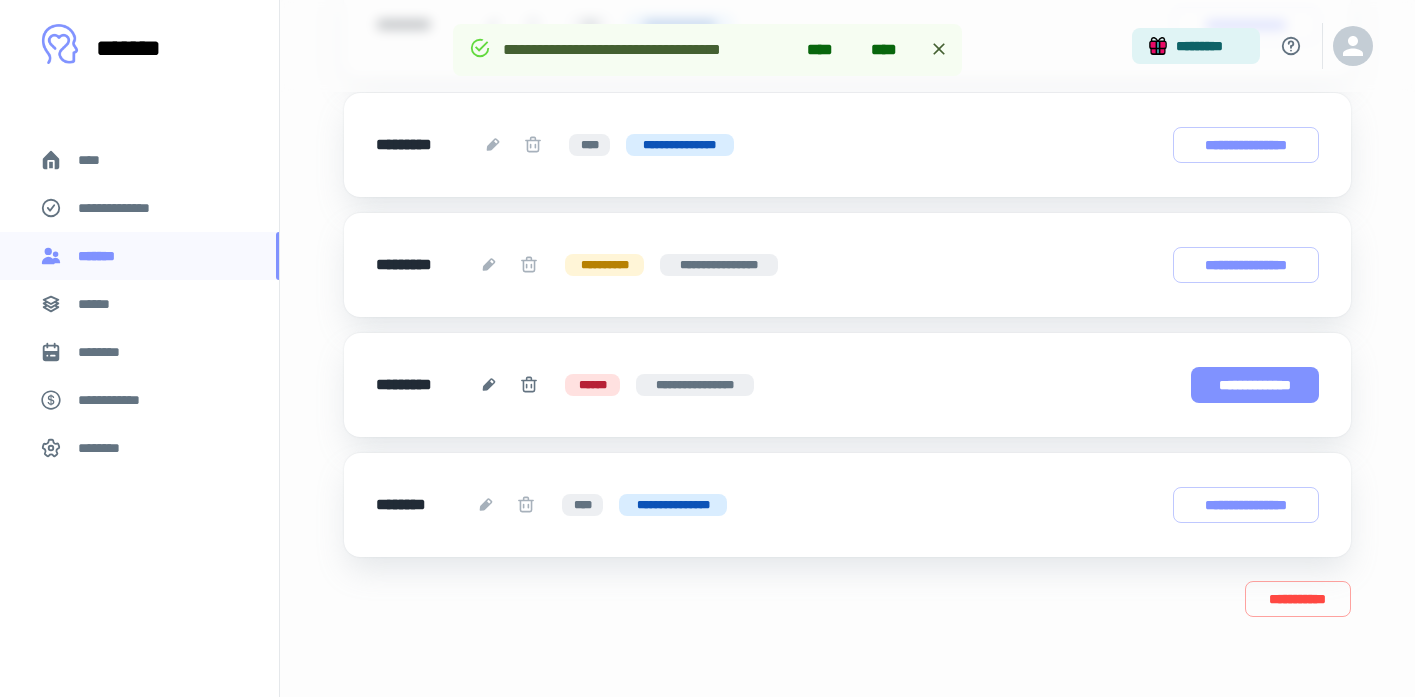 click on "**********" at bounding box center (1255, 385) 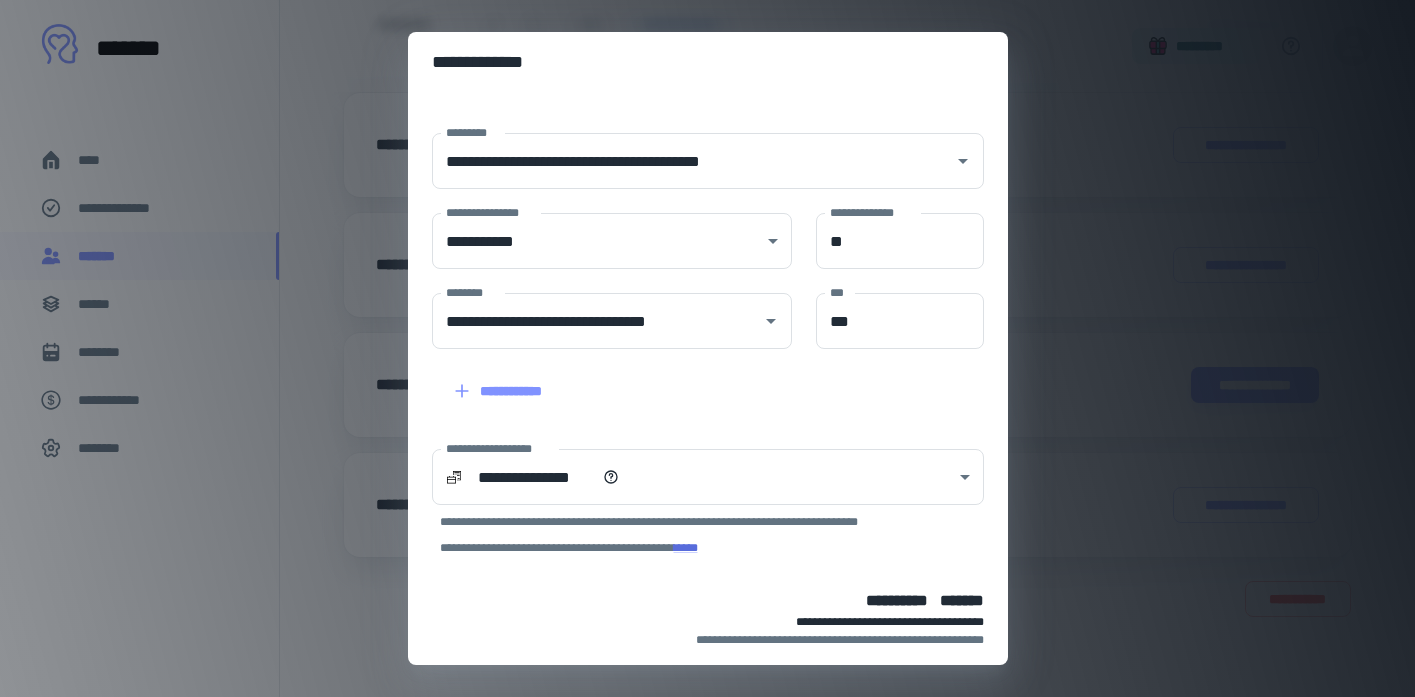 scroll, scrollTop: 285, scrollLeft: 0, axis: vertical 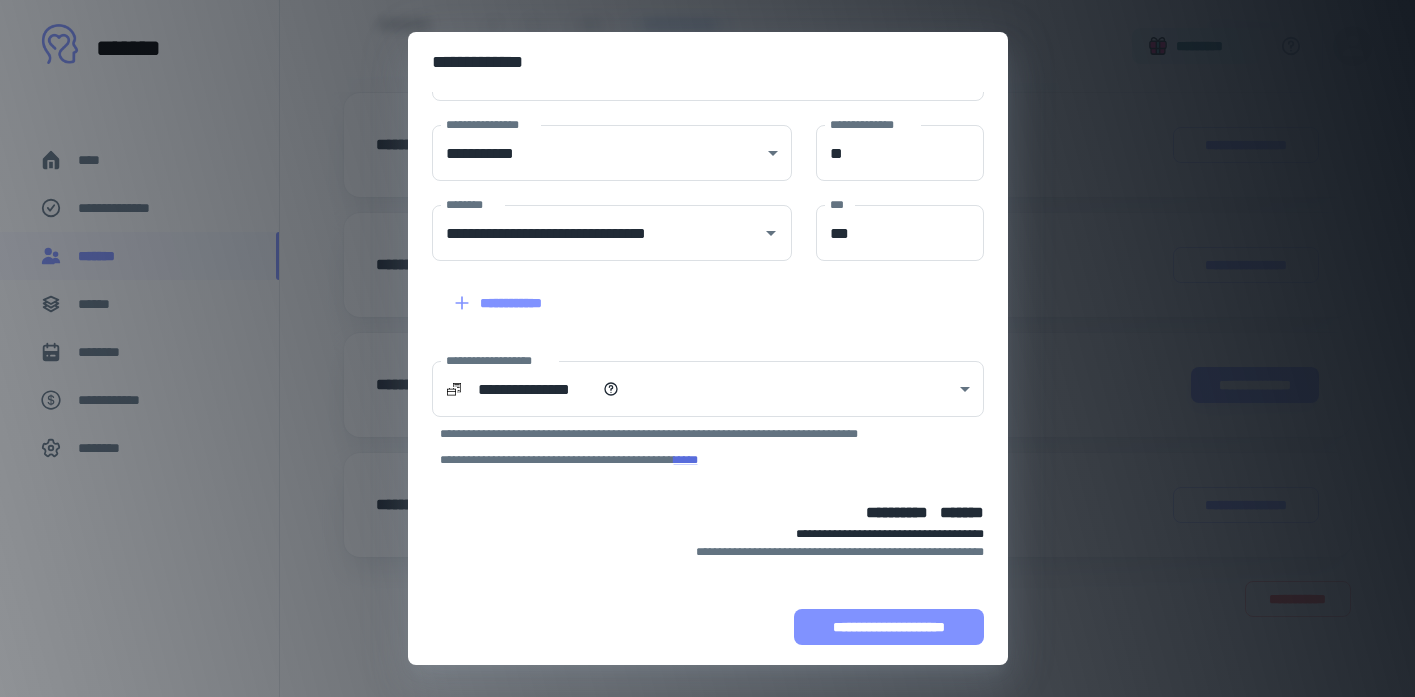 click on "**********" at bounding box center [889, 627] 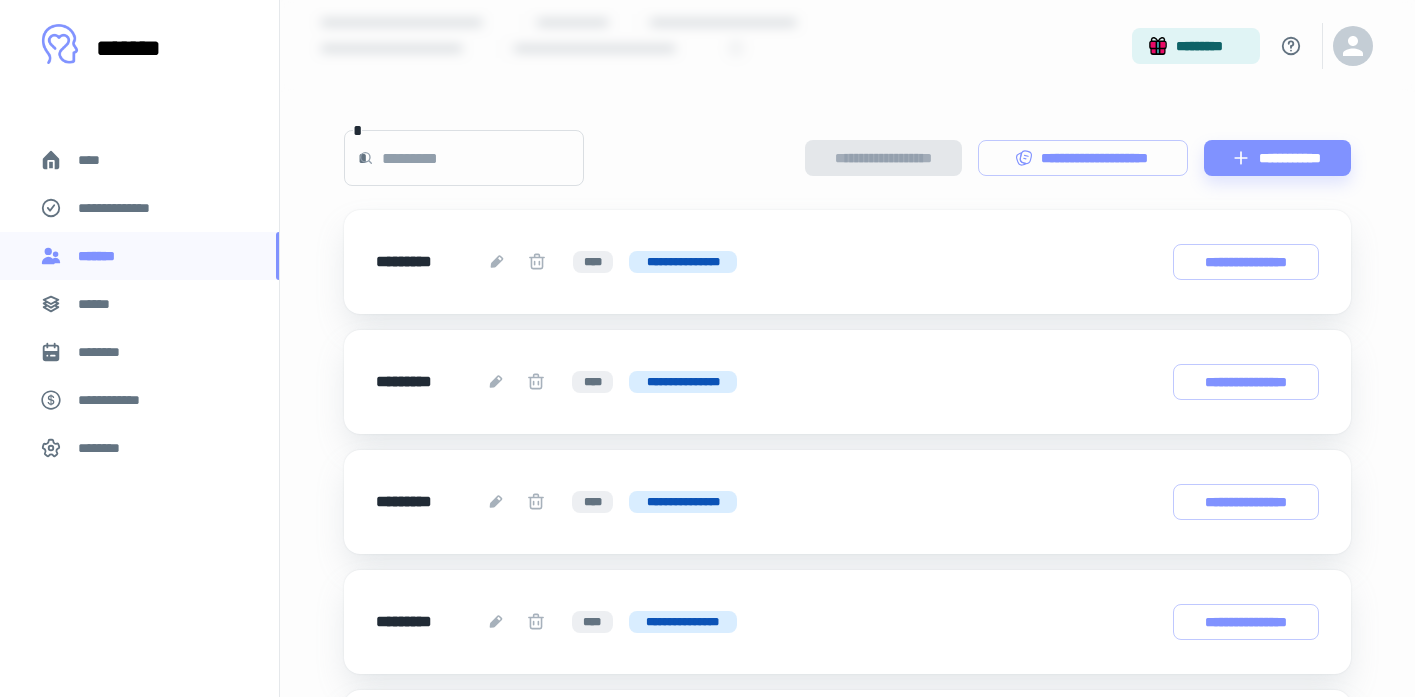 scroll, scrollTop: 0, scrollLeft: 0, axis: both 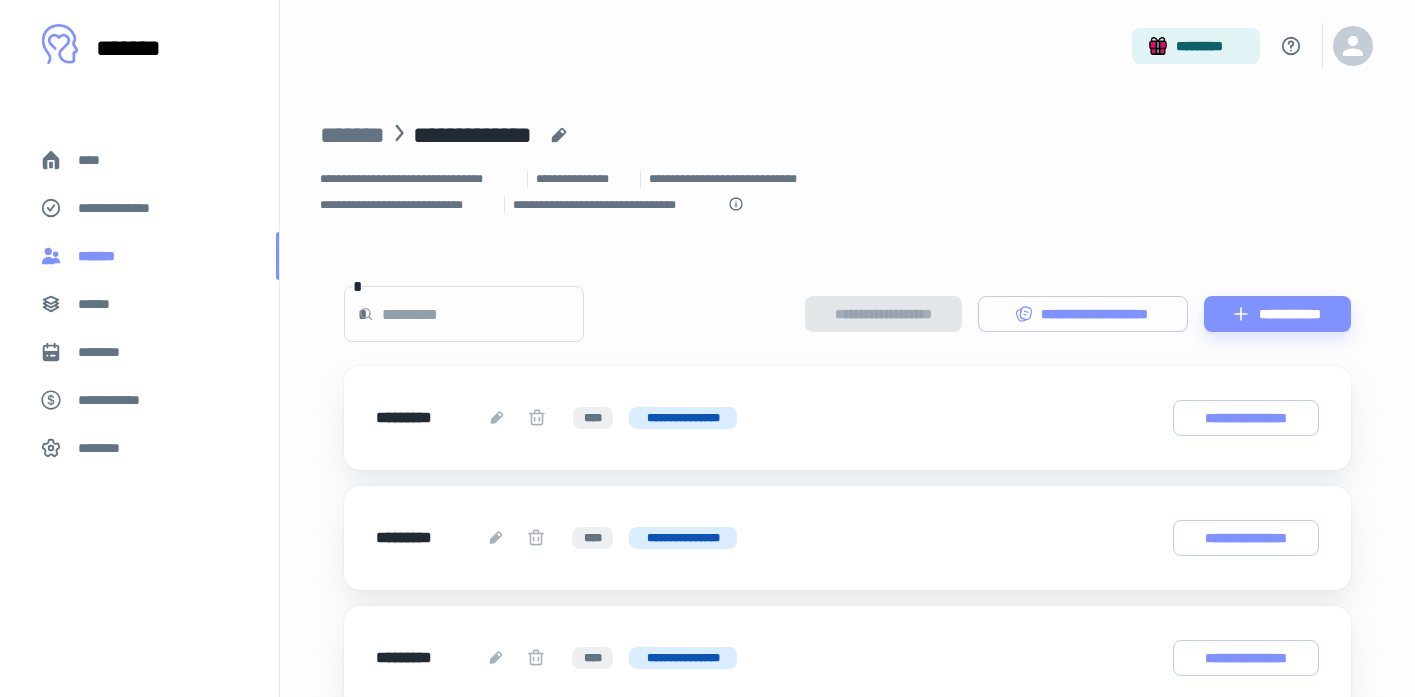 click on "*******" at bounding box center (139, 256) 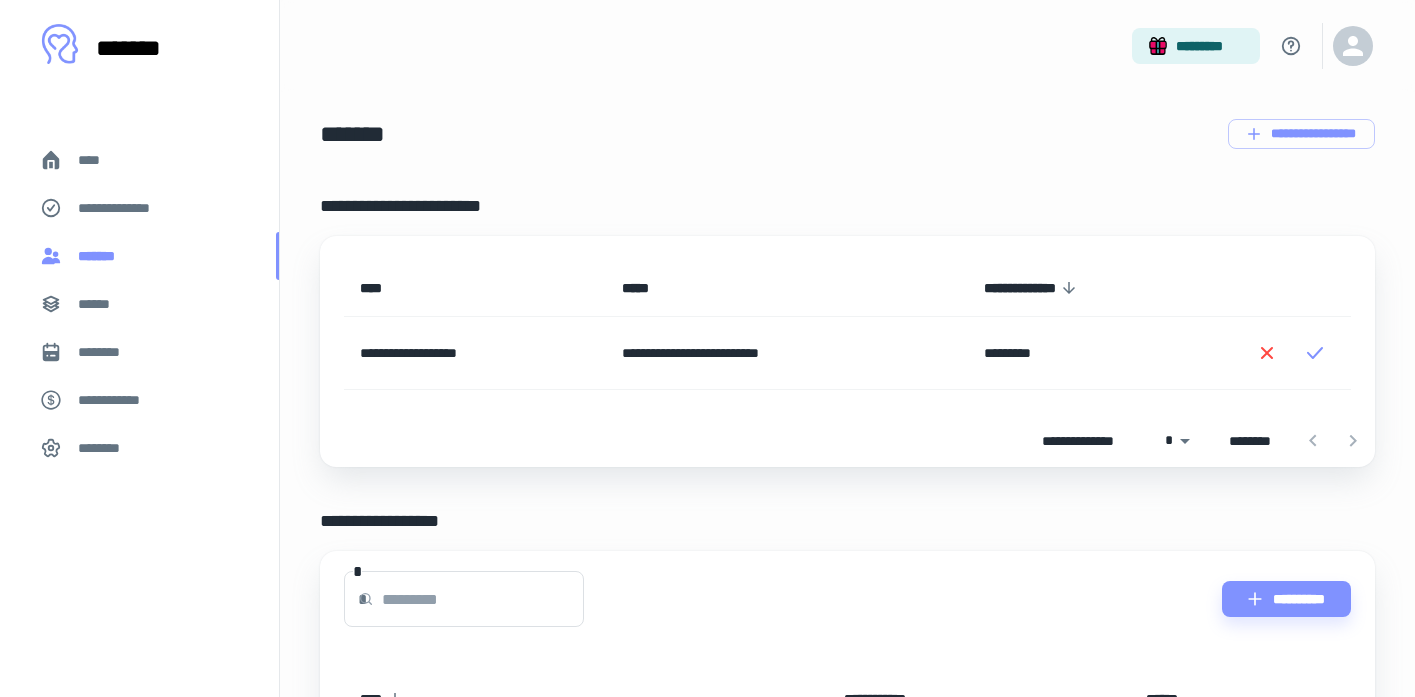 click on "*******" at bounding box center [139, 256] 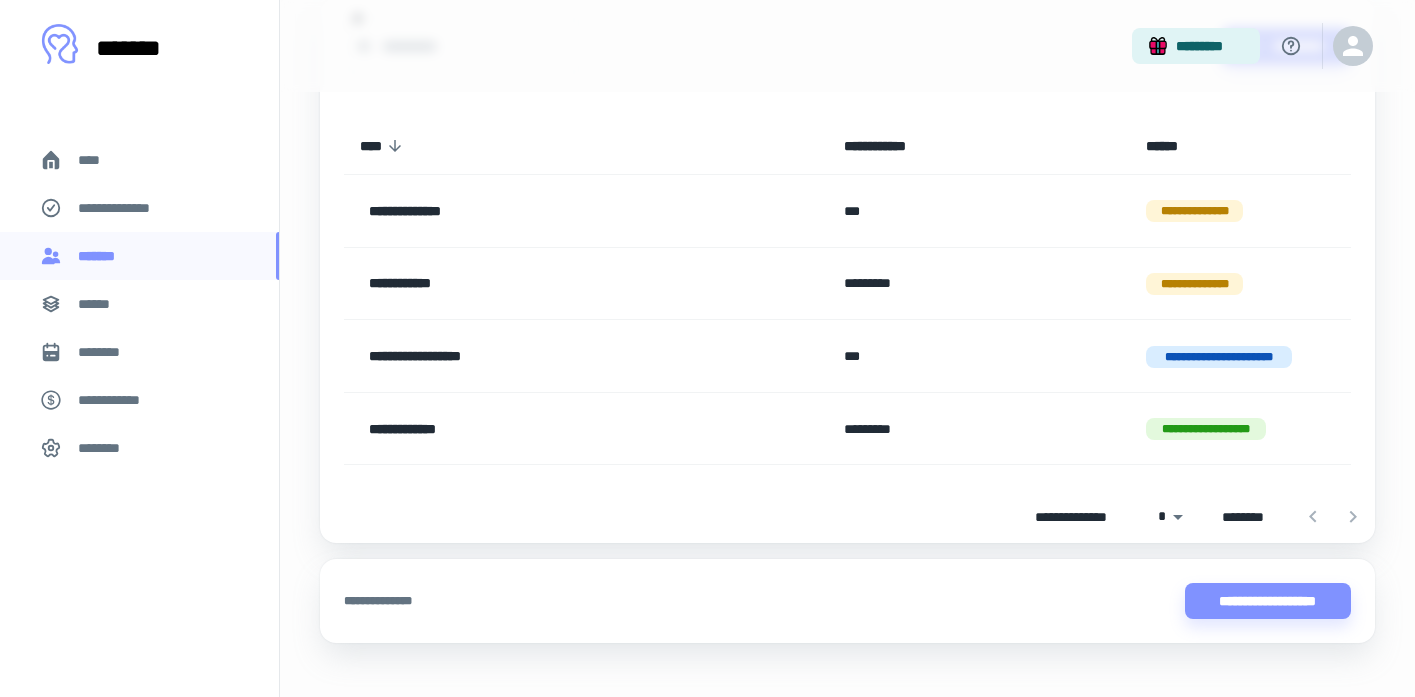 scroll, scrollTop: 556, scrollLeft: 0, axis: vertical 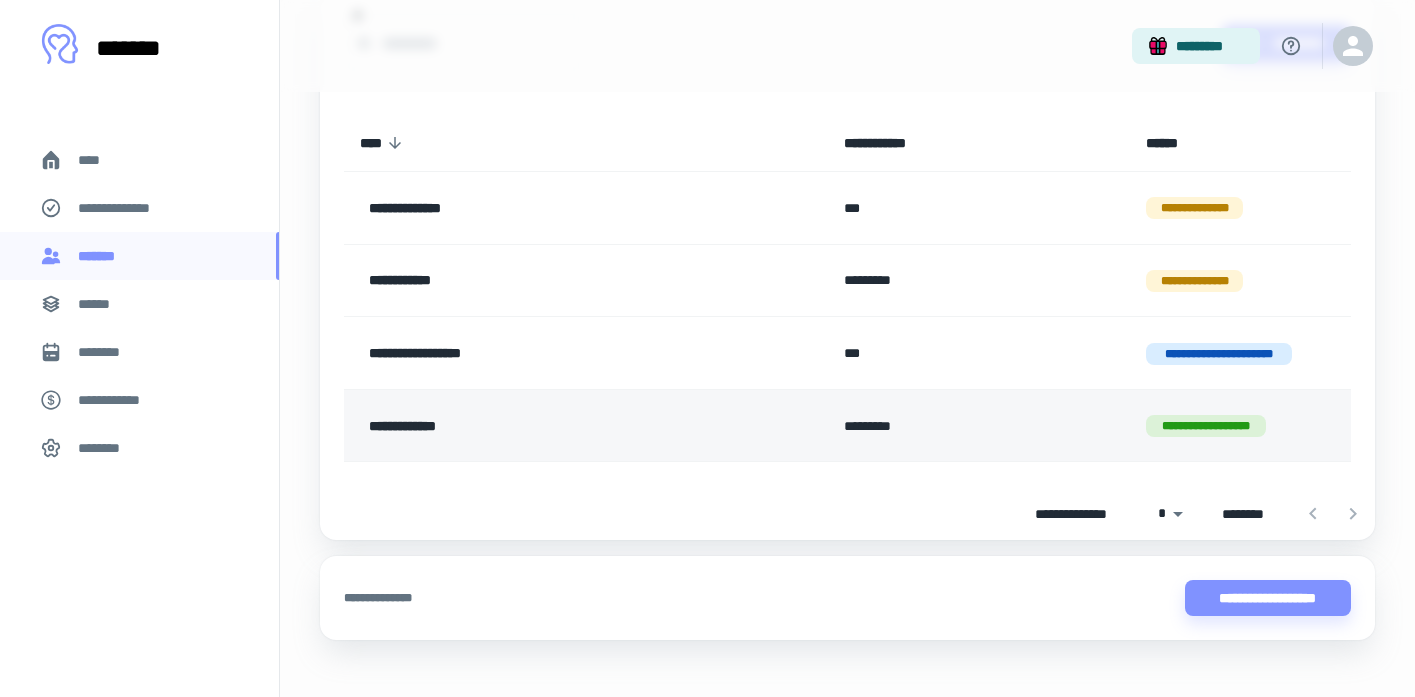 click on "**********" at bounding box center (538, 426) 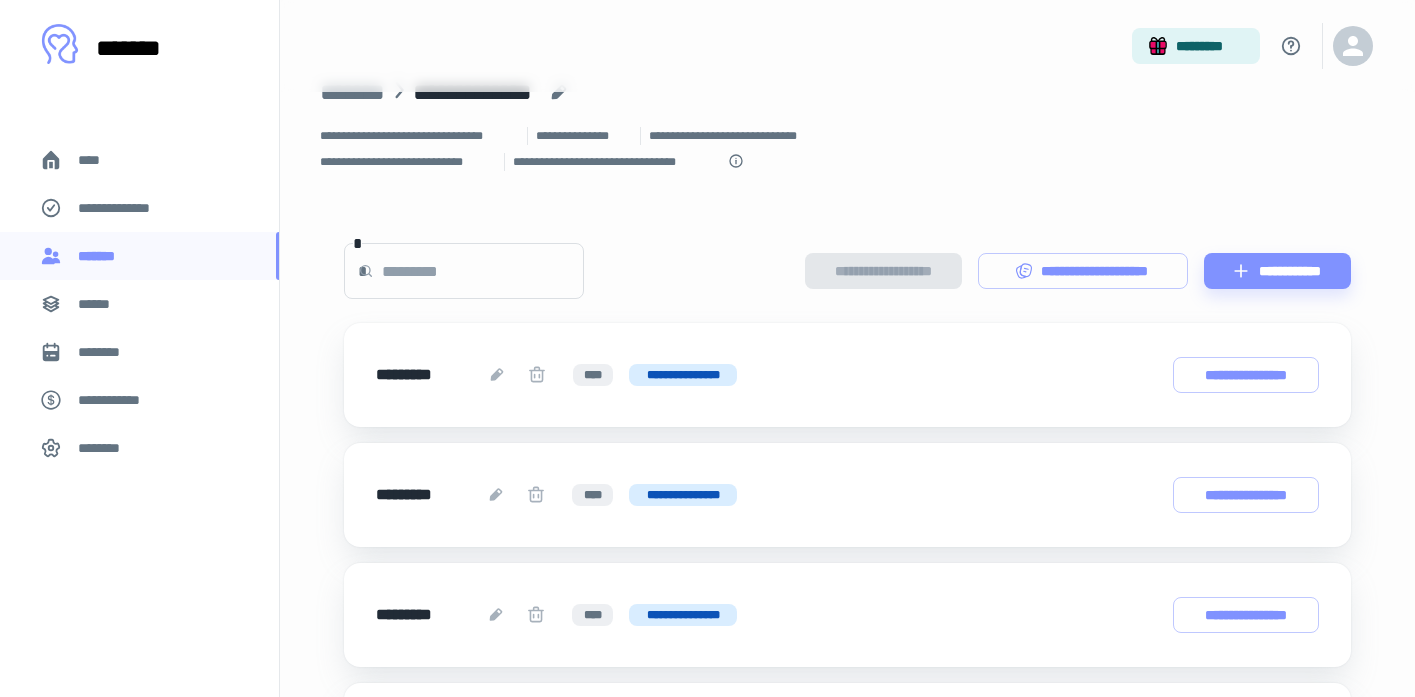 scroll, scrollTop: 48, scrollLeft: 0, axis: vertical 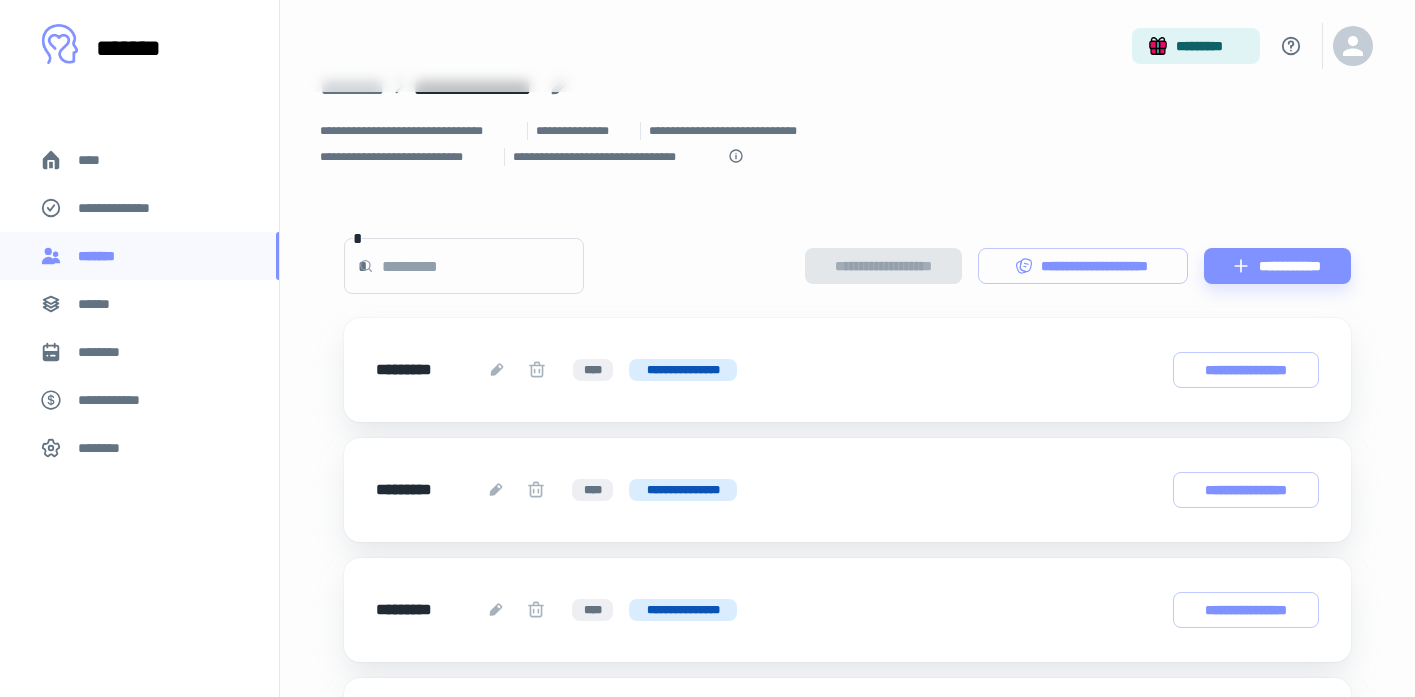 click on "********" at bounding box center [107, 352] 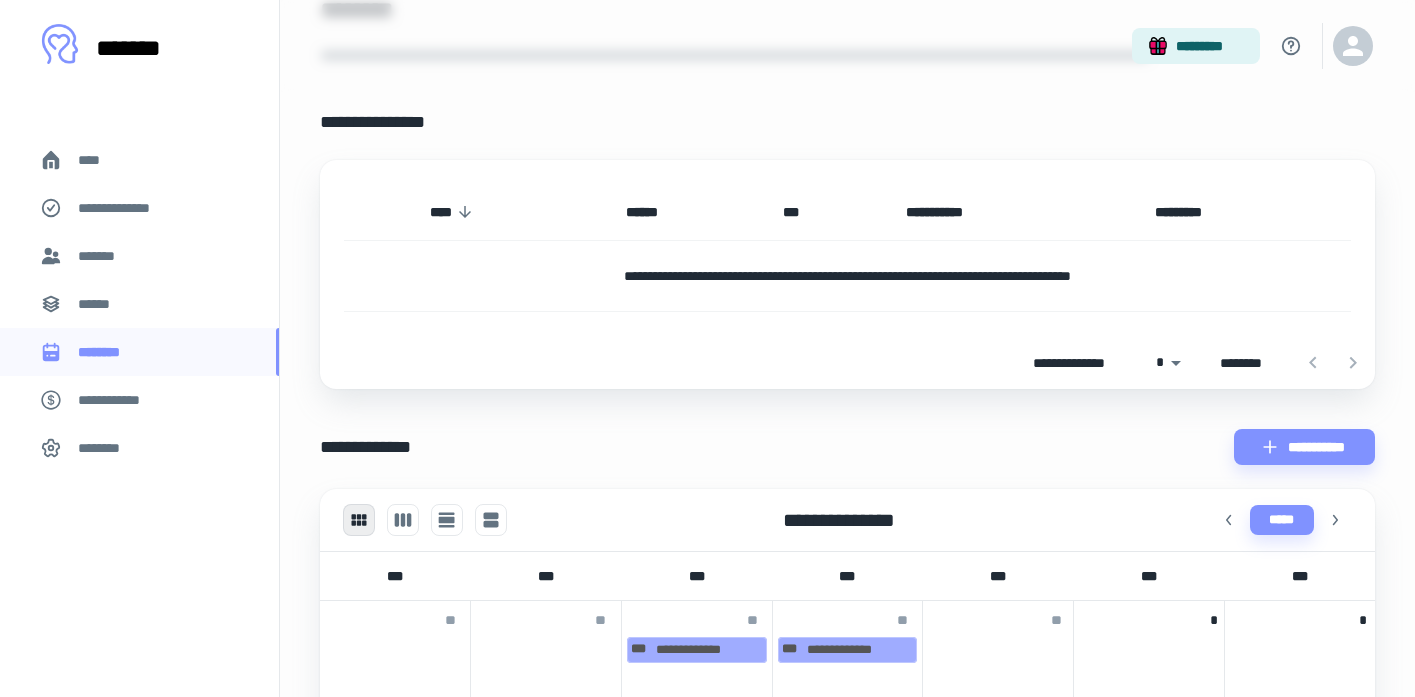 scroll, scrollTop: 128, scrollLeft: 0, axis: vertical 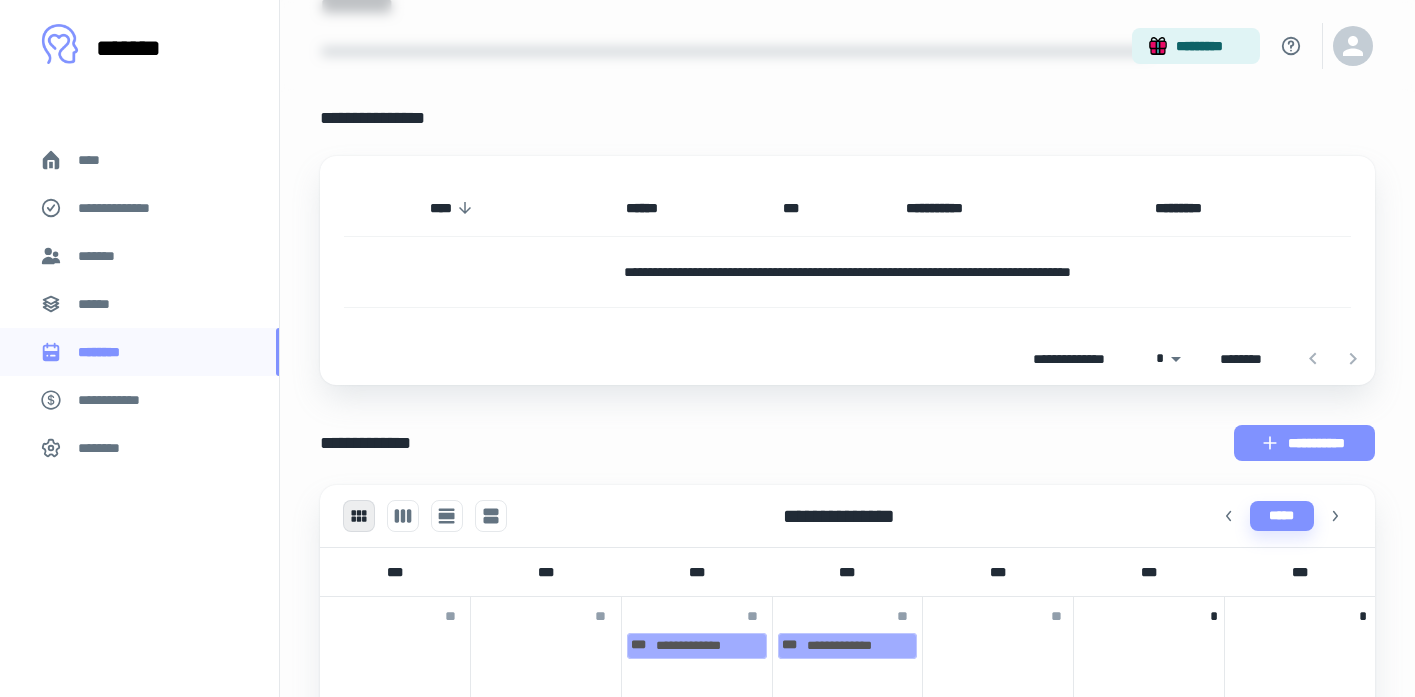 click on "**********" at bounding box center [1304, 443] 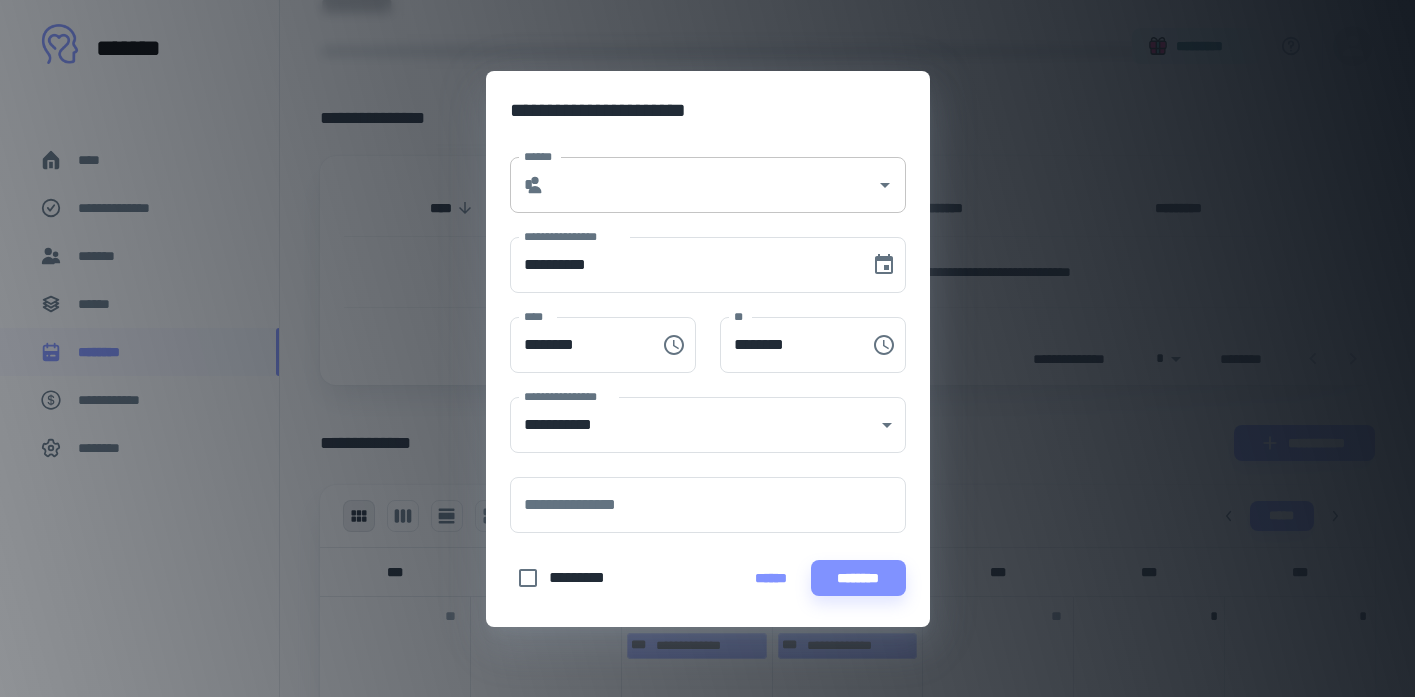 click on "******" at bounding box center [710, 185] 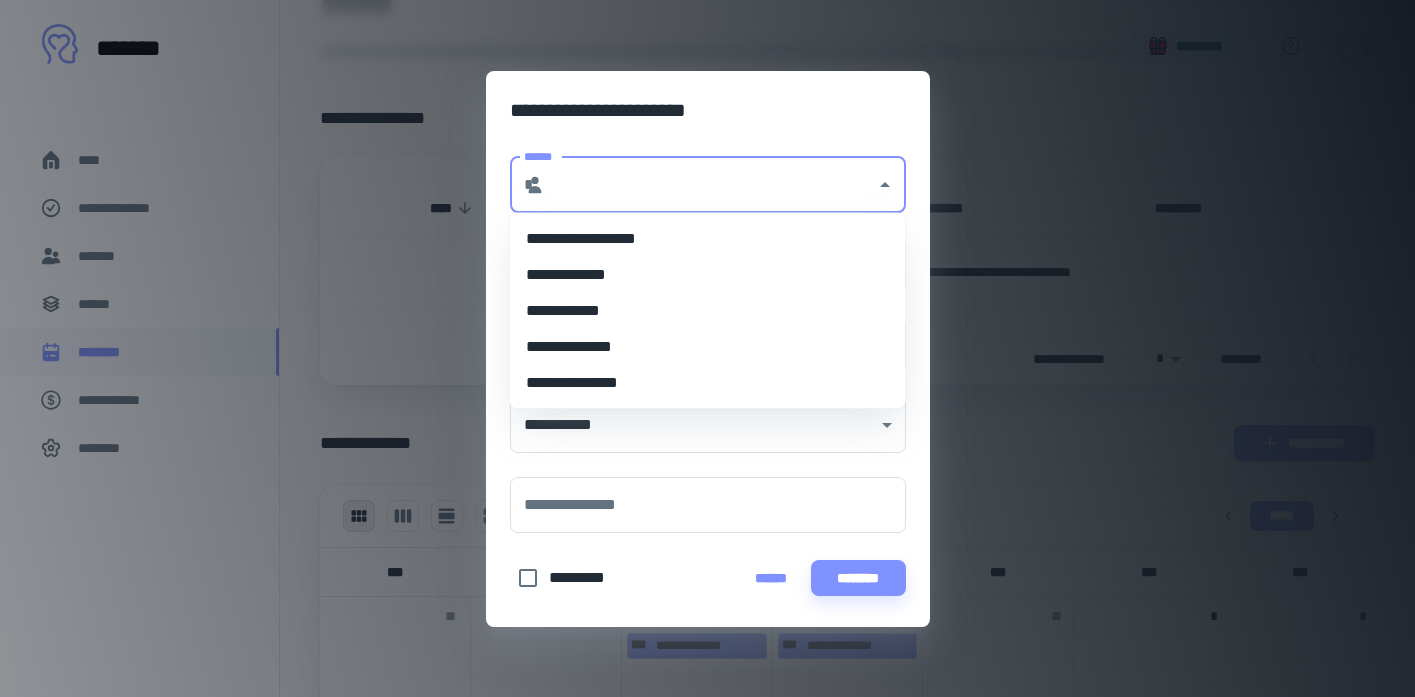 click on "**********" at bounding box center [708, 275] 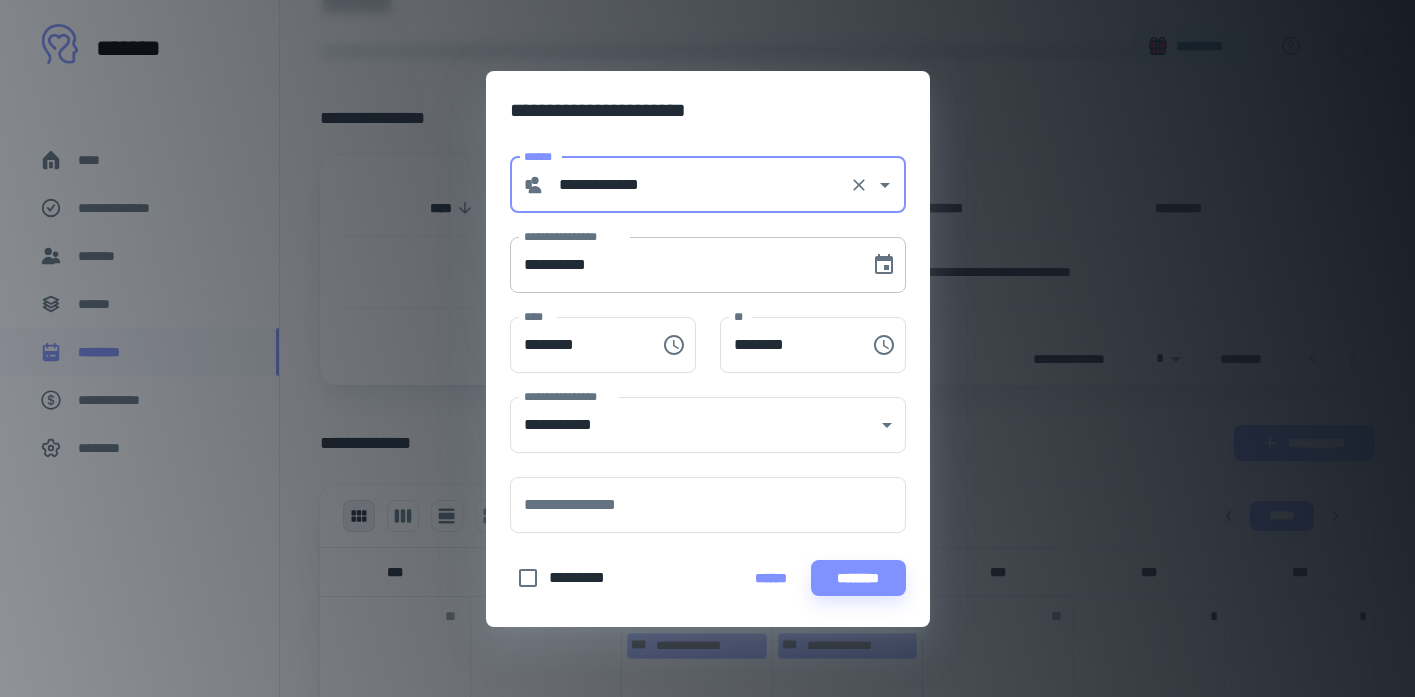 click on "**********" at bounding box center (683, 265) 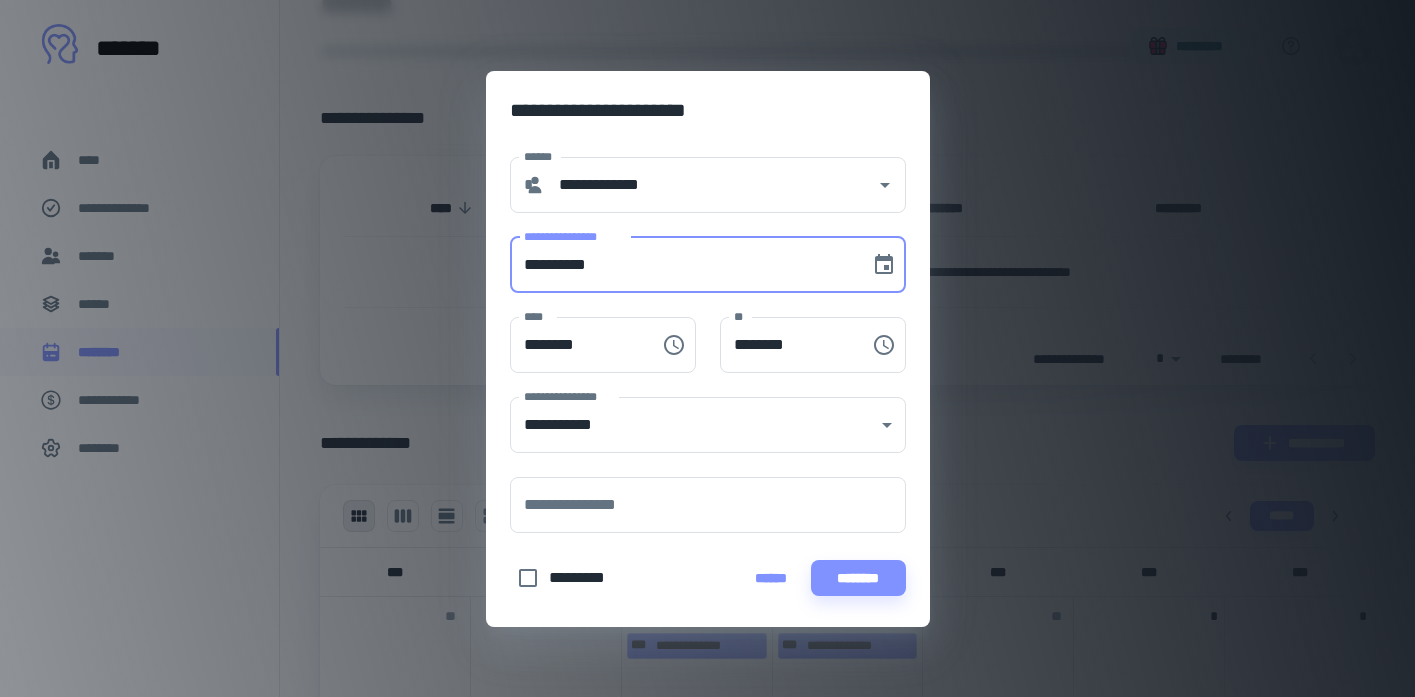 click on "**********" at bounding box center (683, 265) 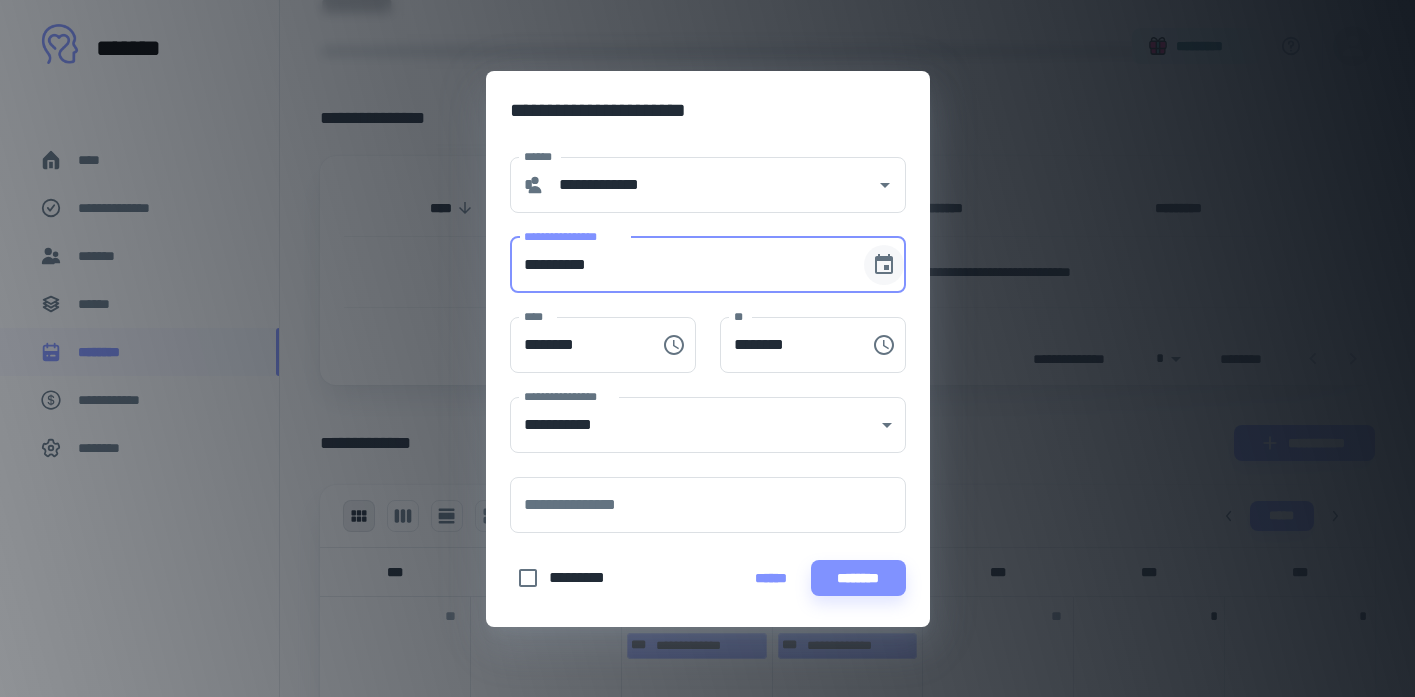 click 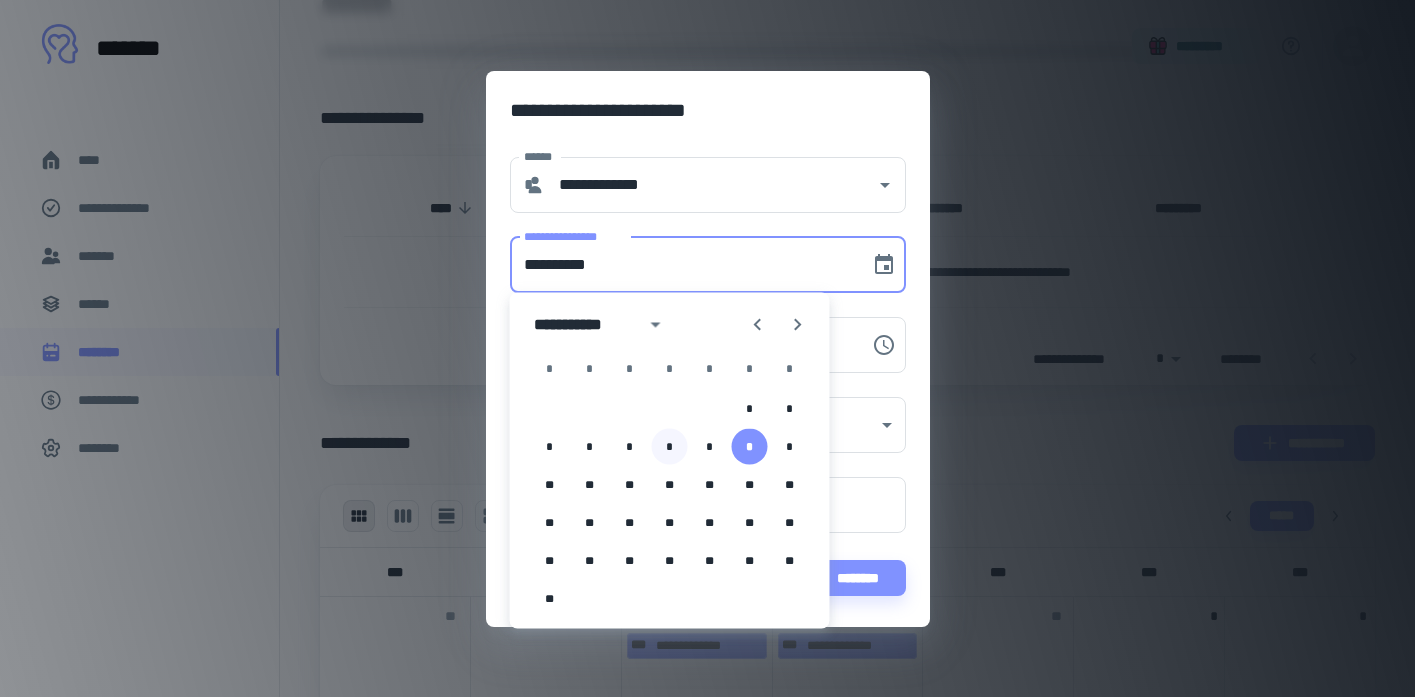 click on "*" at bounding box center (670, 447) 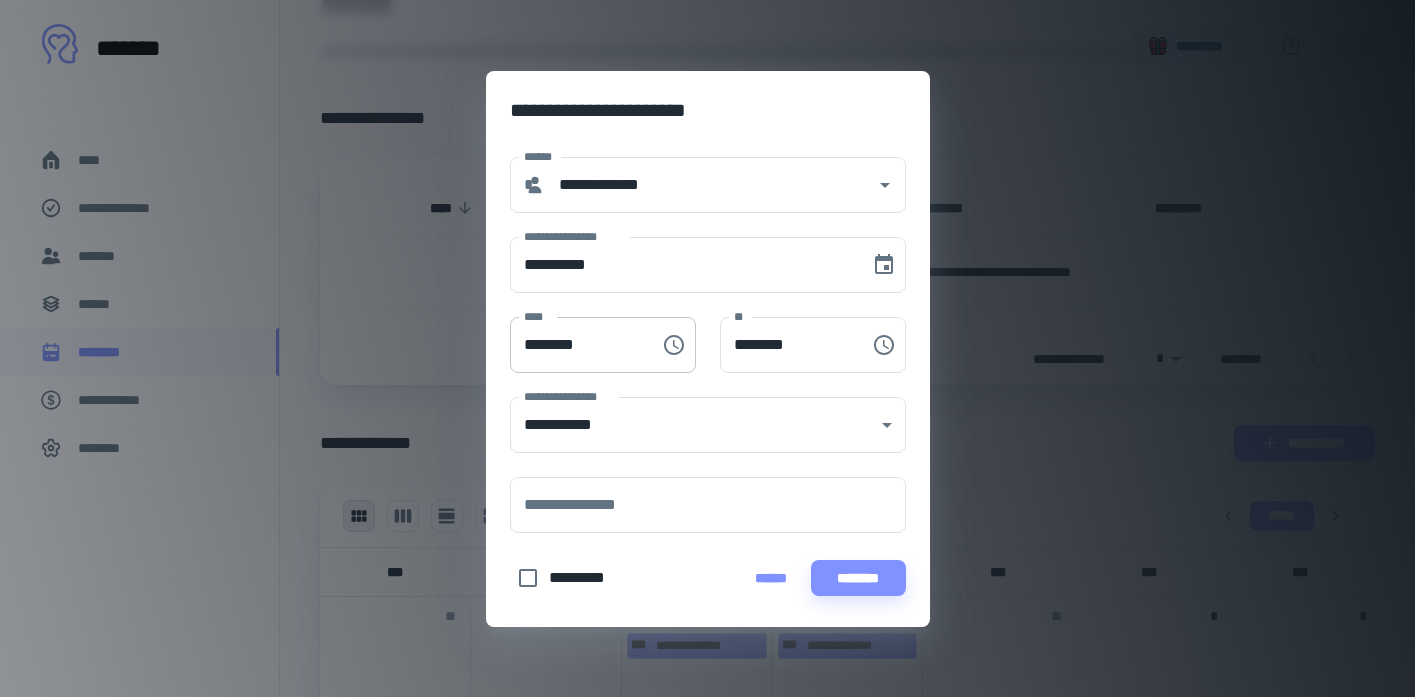 click on "********" at bounding box center [578, 345] 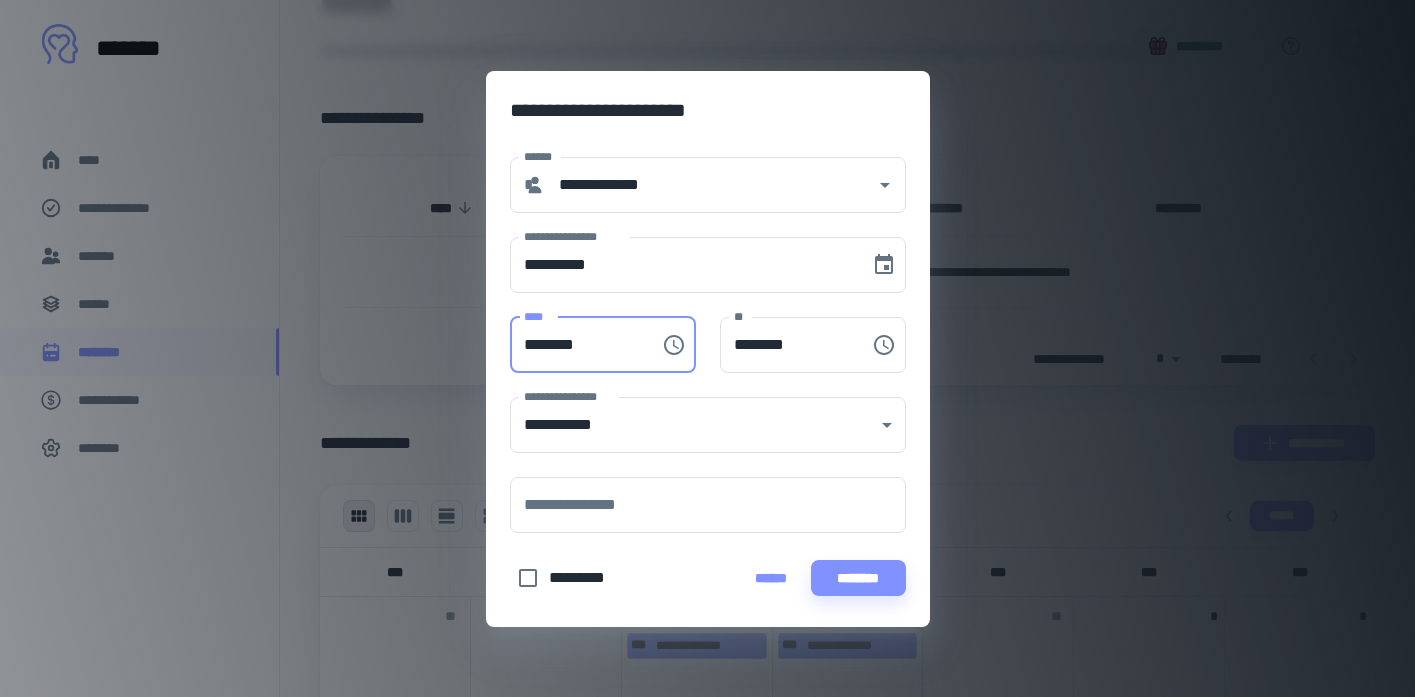 type on "********" 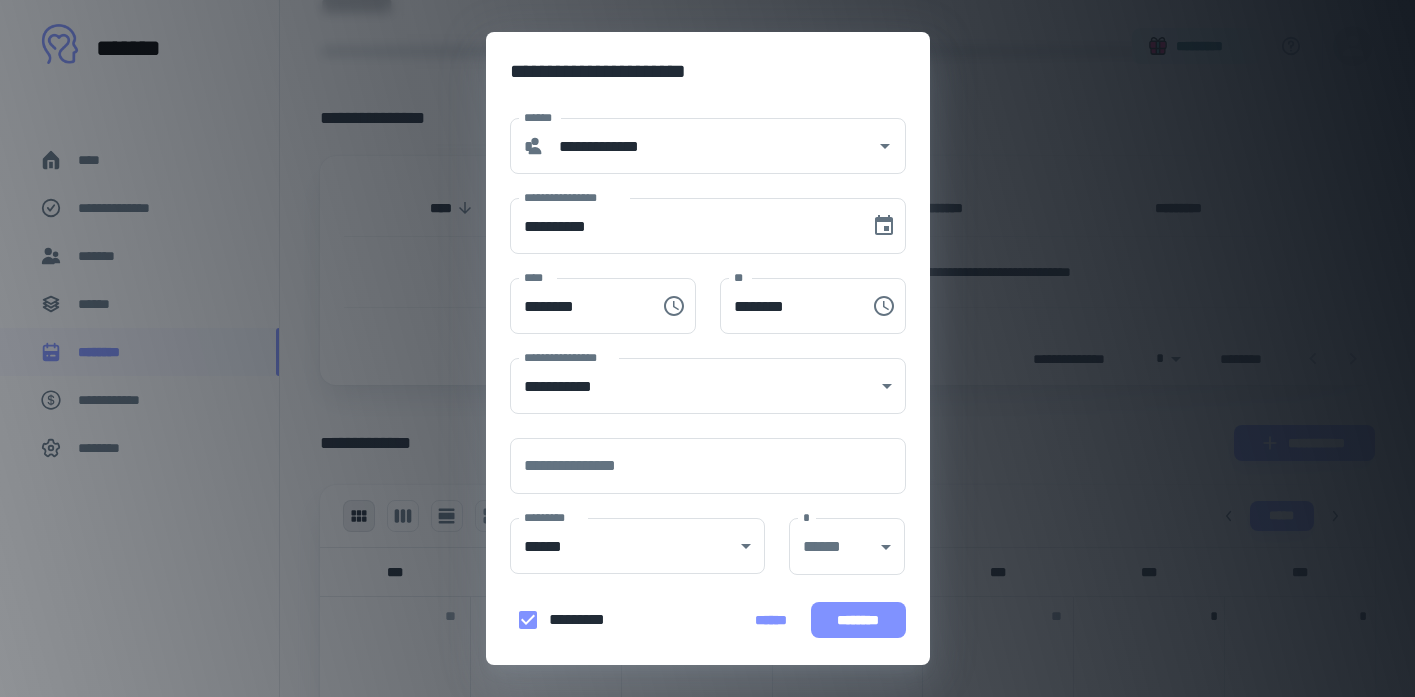 click on "********" at bounding box center (858, 620) 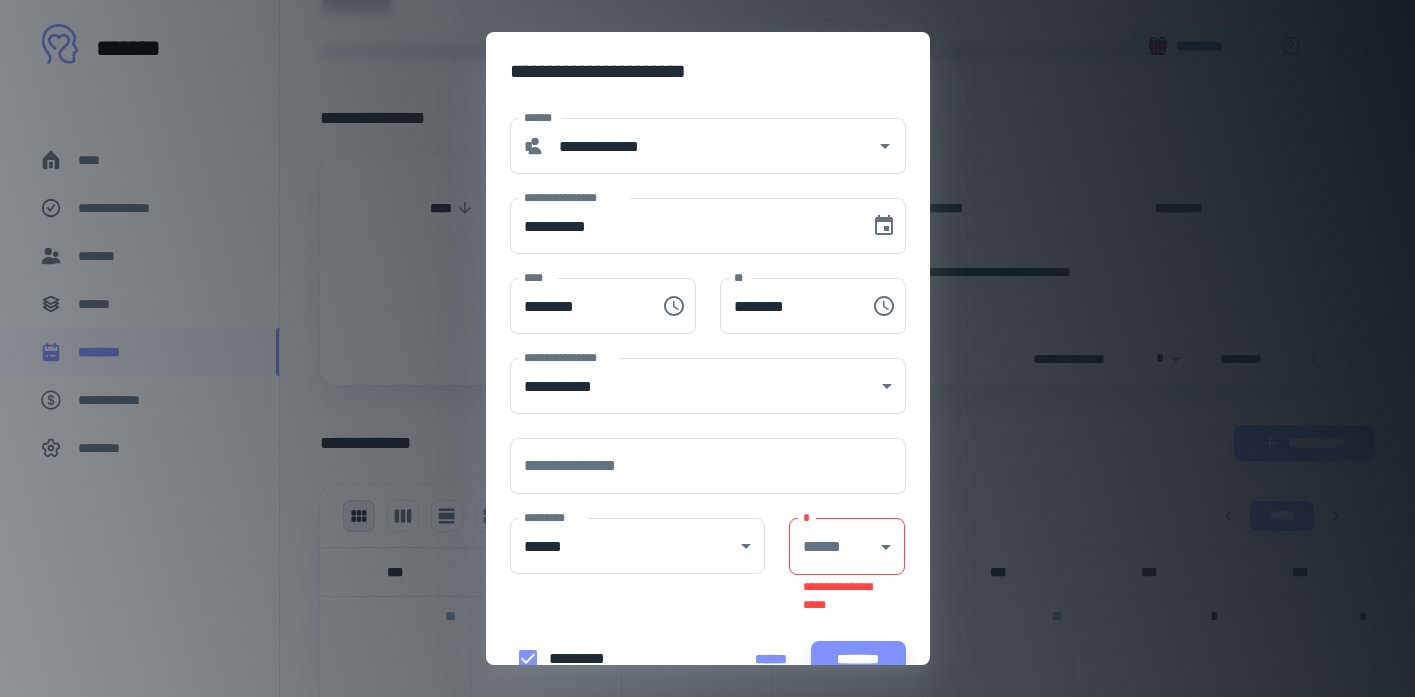click on "**********" at bounding box center [707, 220] 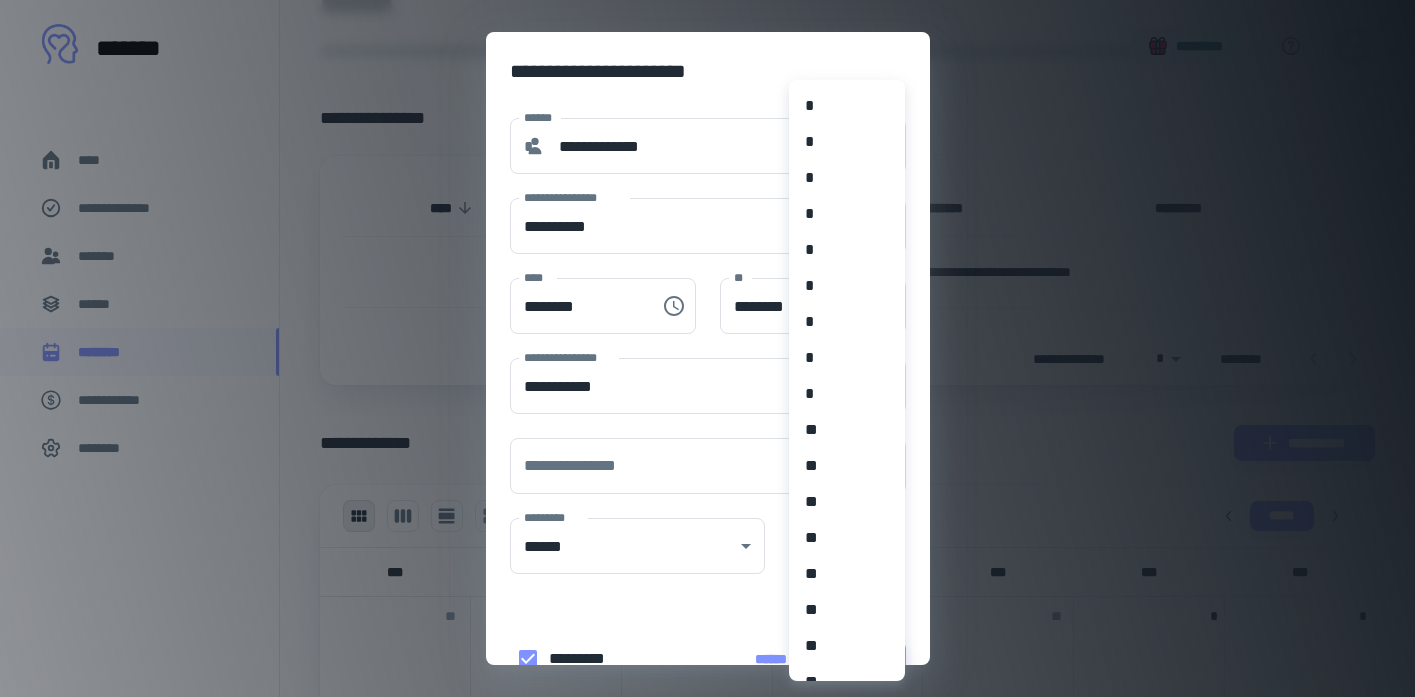 click on "**" at bounding box center [847, 430] 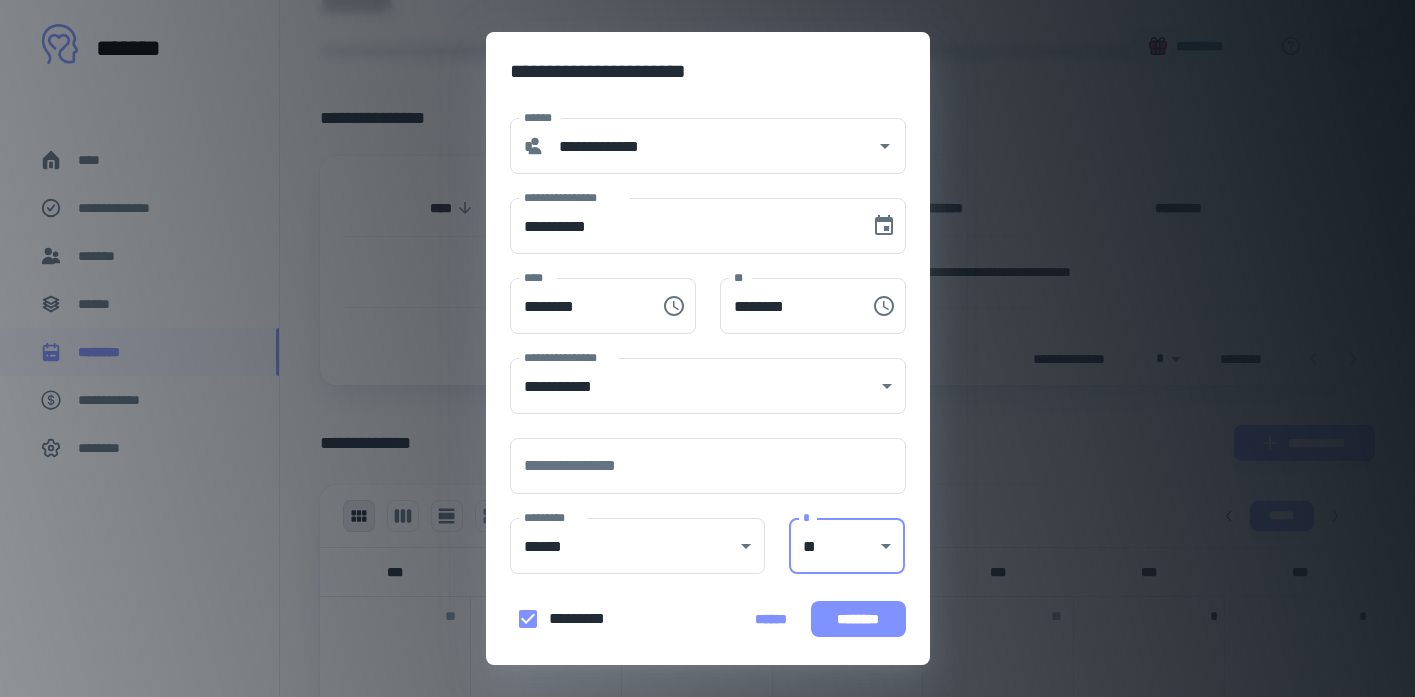 click on "********" at bounding box center [858, 619] 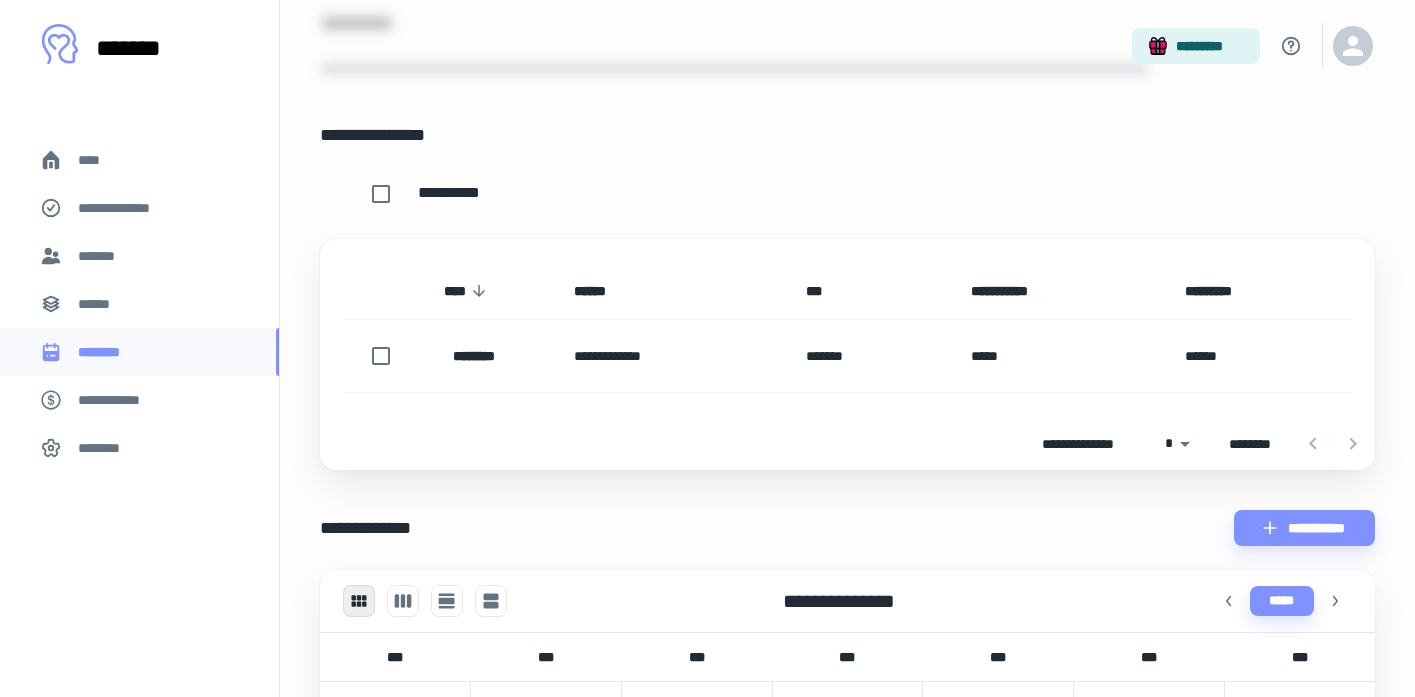 scroll, scrollTop: 109, scrollLeft: 0, axis: vertical 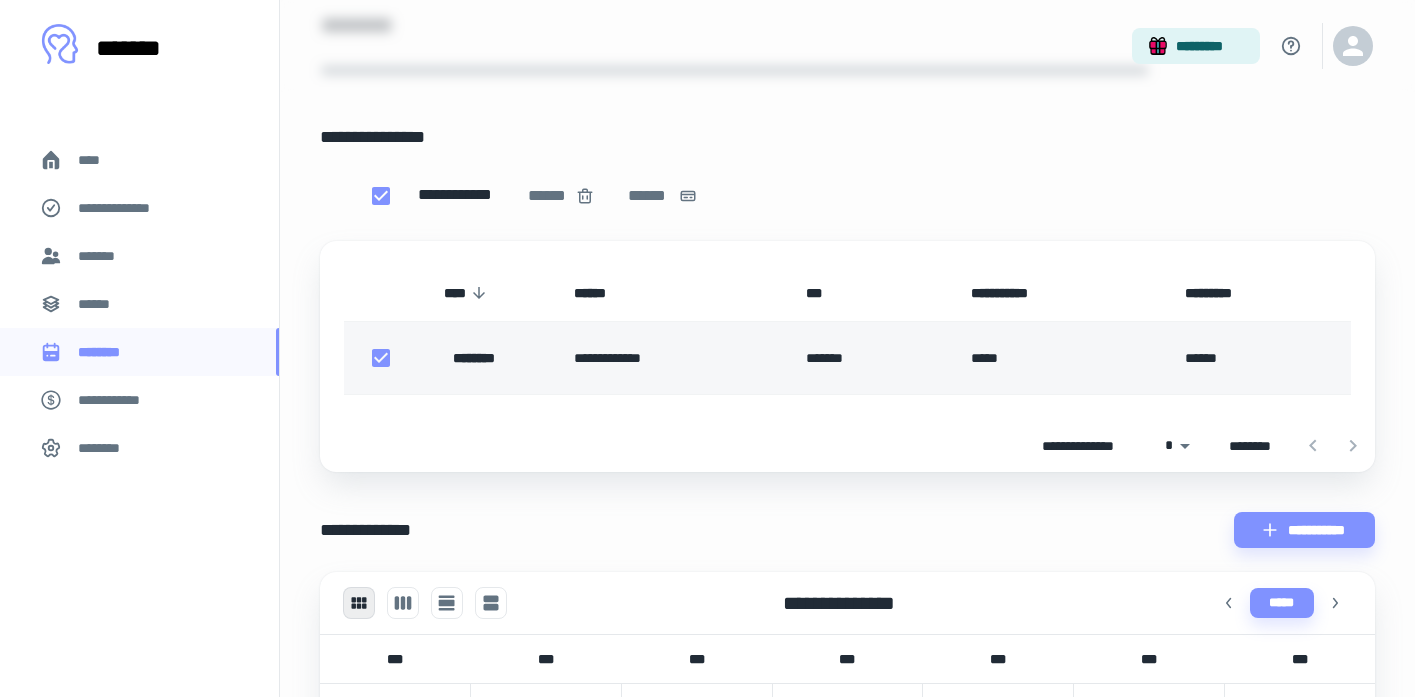 click at bounding box center (386, 358) 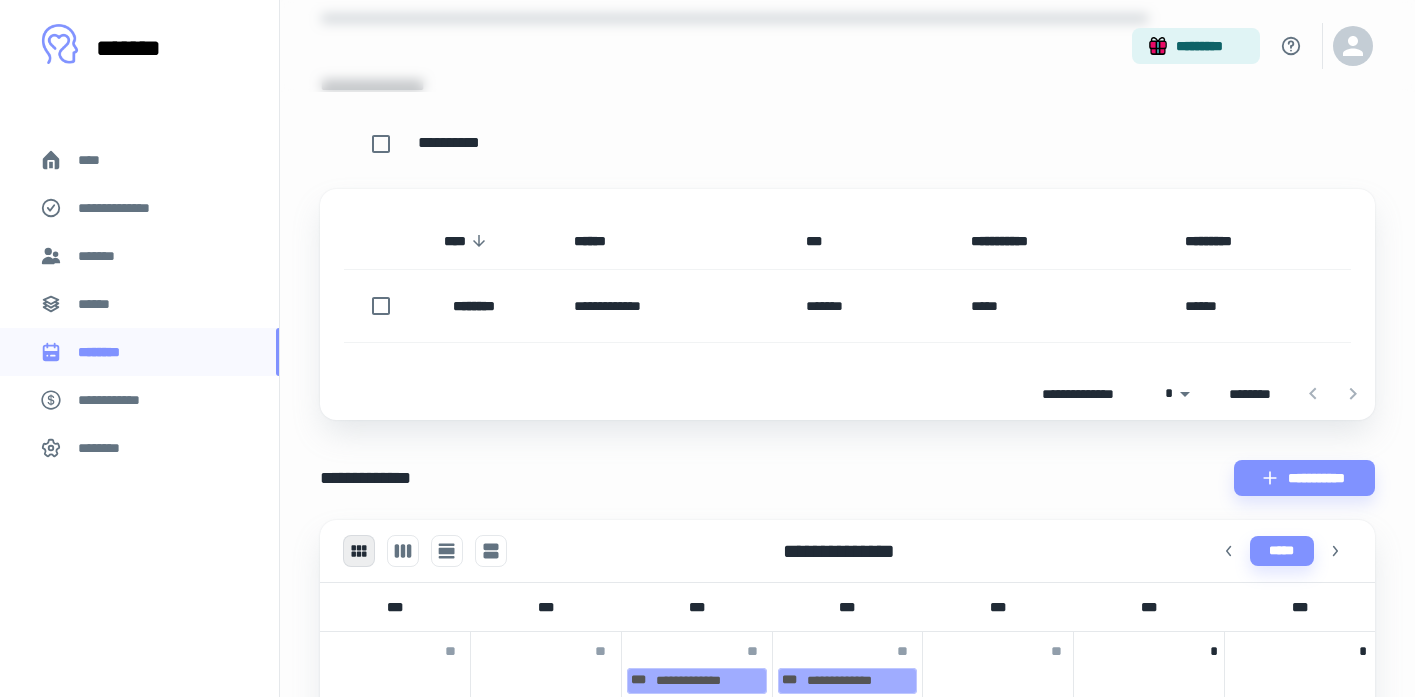 scroll, scrollTop: 159, scrollLeft: 0, axis: vertical 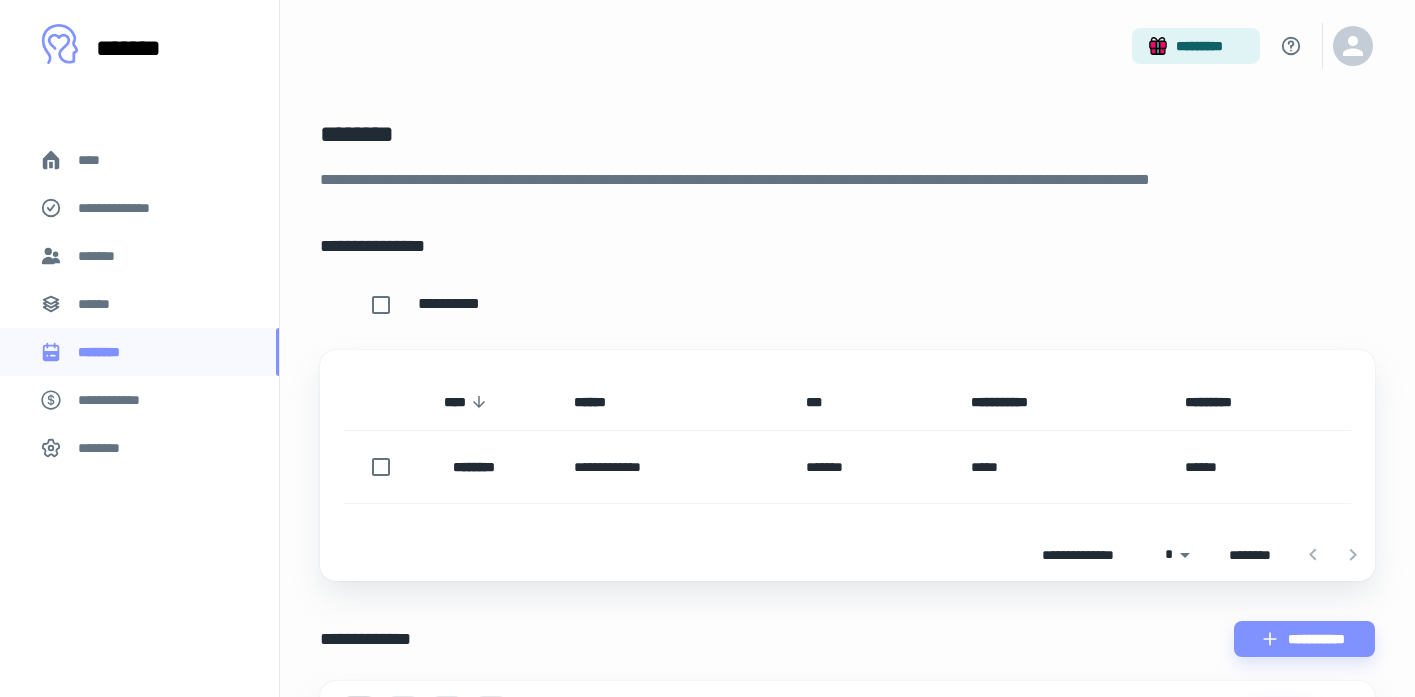click on "****" at bounding box center (97, 160) 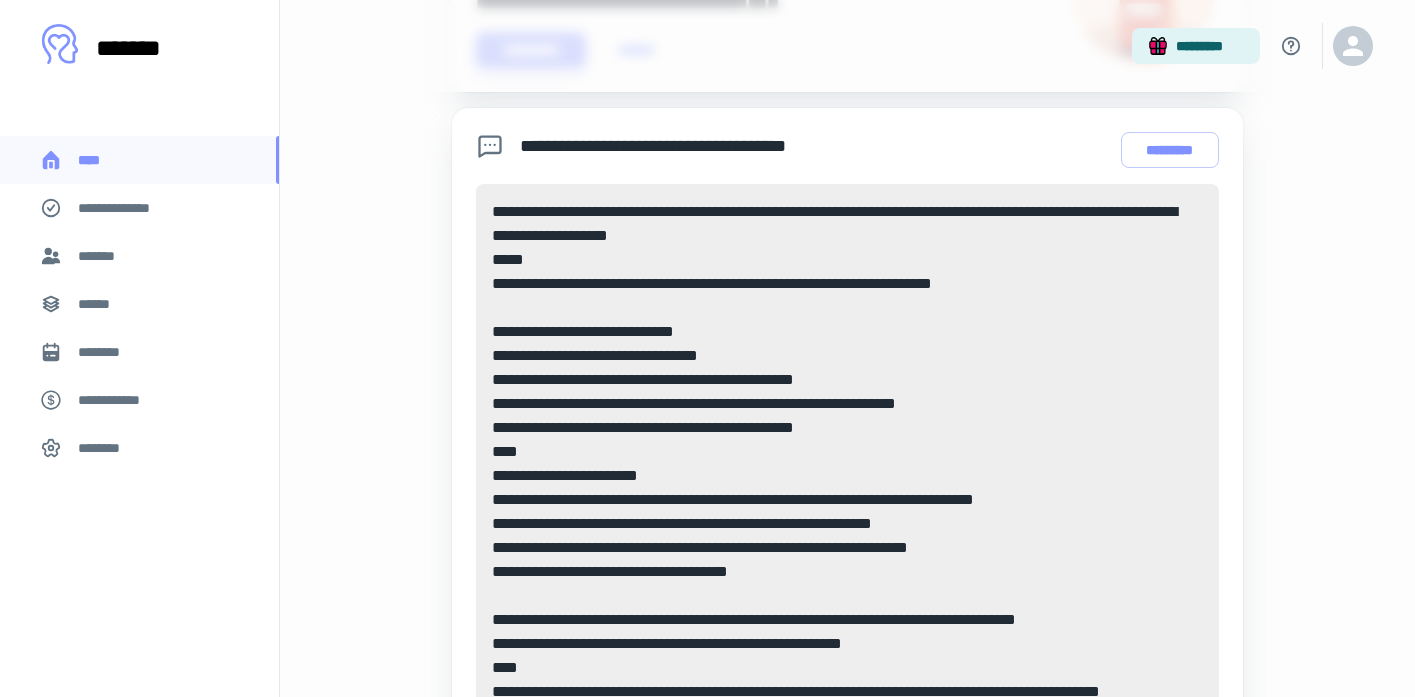 scroll, scrollTop: 1105, scrollLeft: 0, axis: vertical 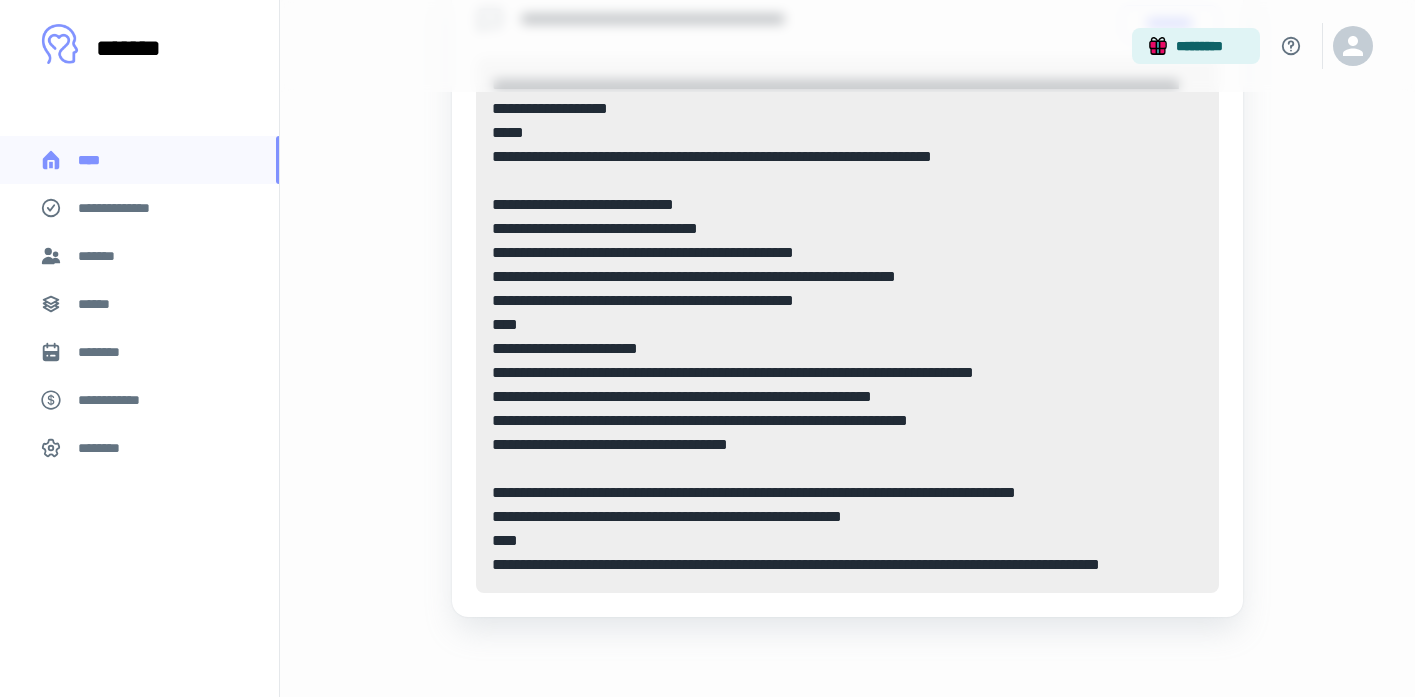 click on "*******" at bounding box center (100, 256) 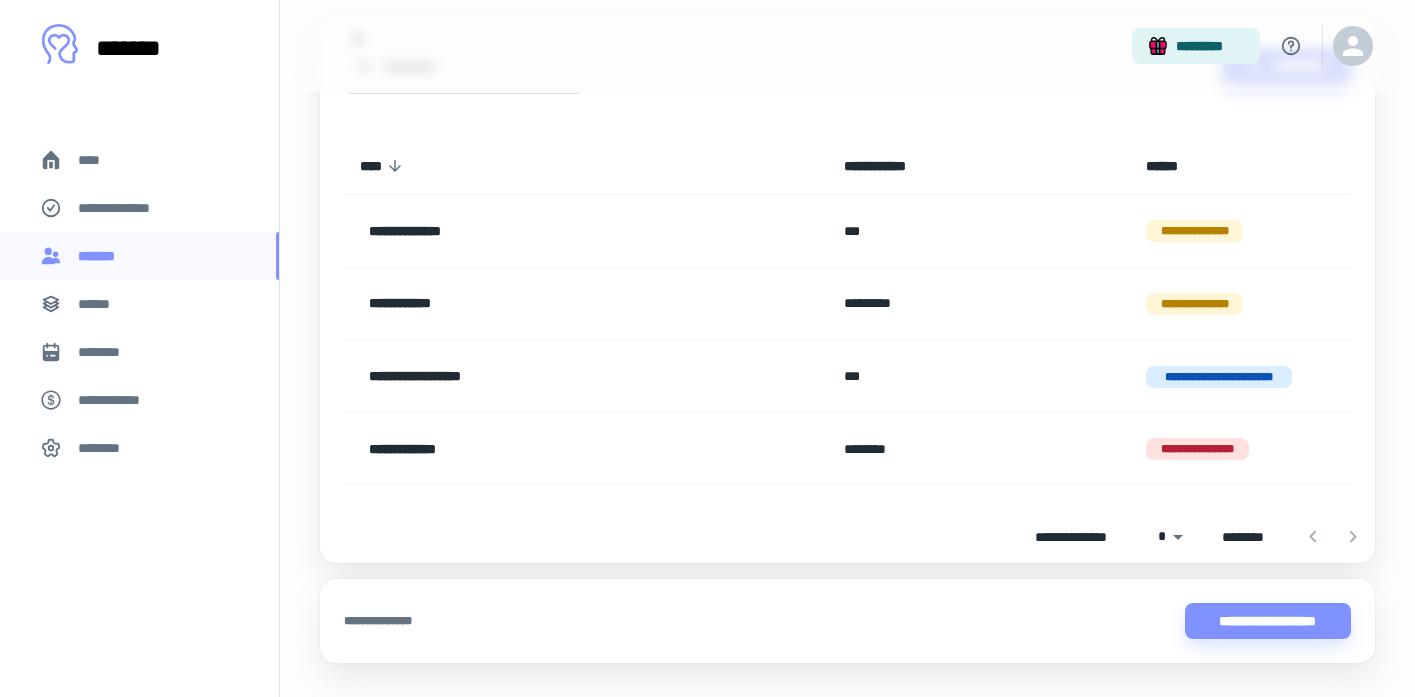 scroll, scrollTop: 579, scrollLeft: 0, axis: vertical 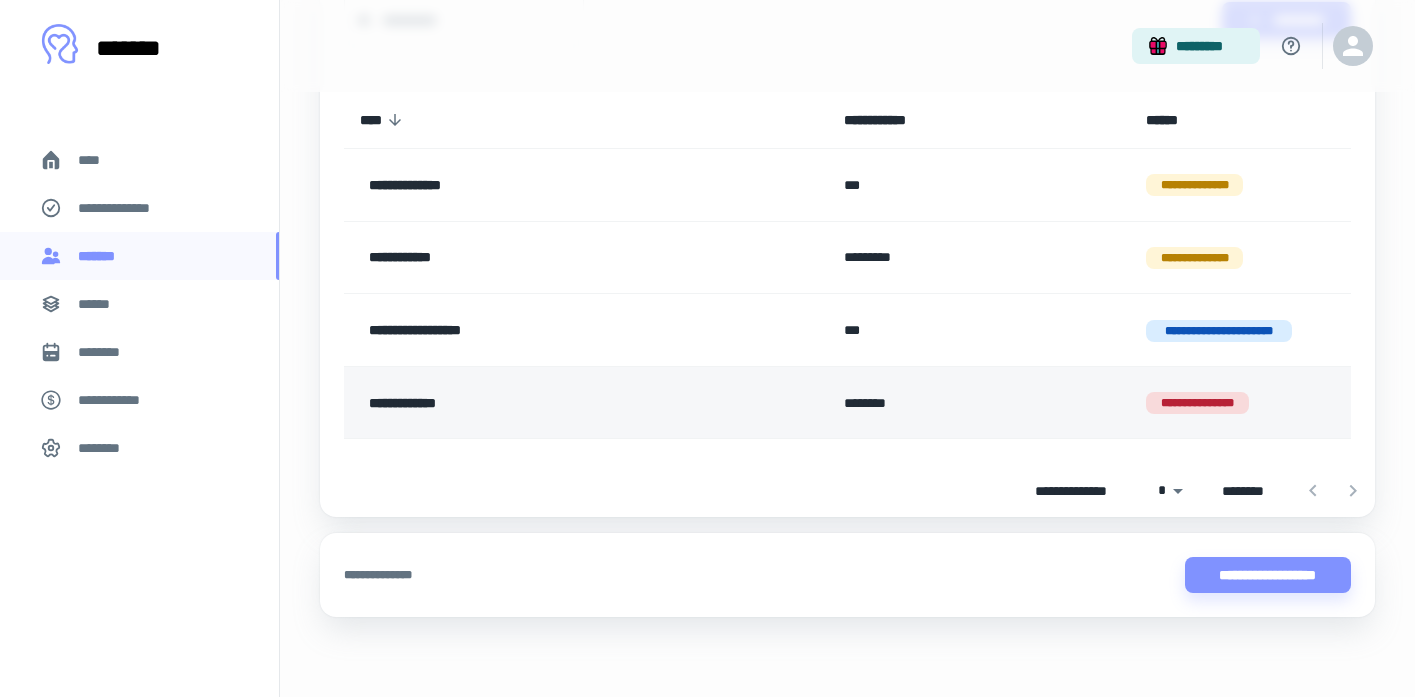 click on "**********" at bounding box center [538, 403] 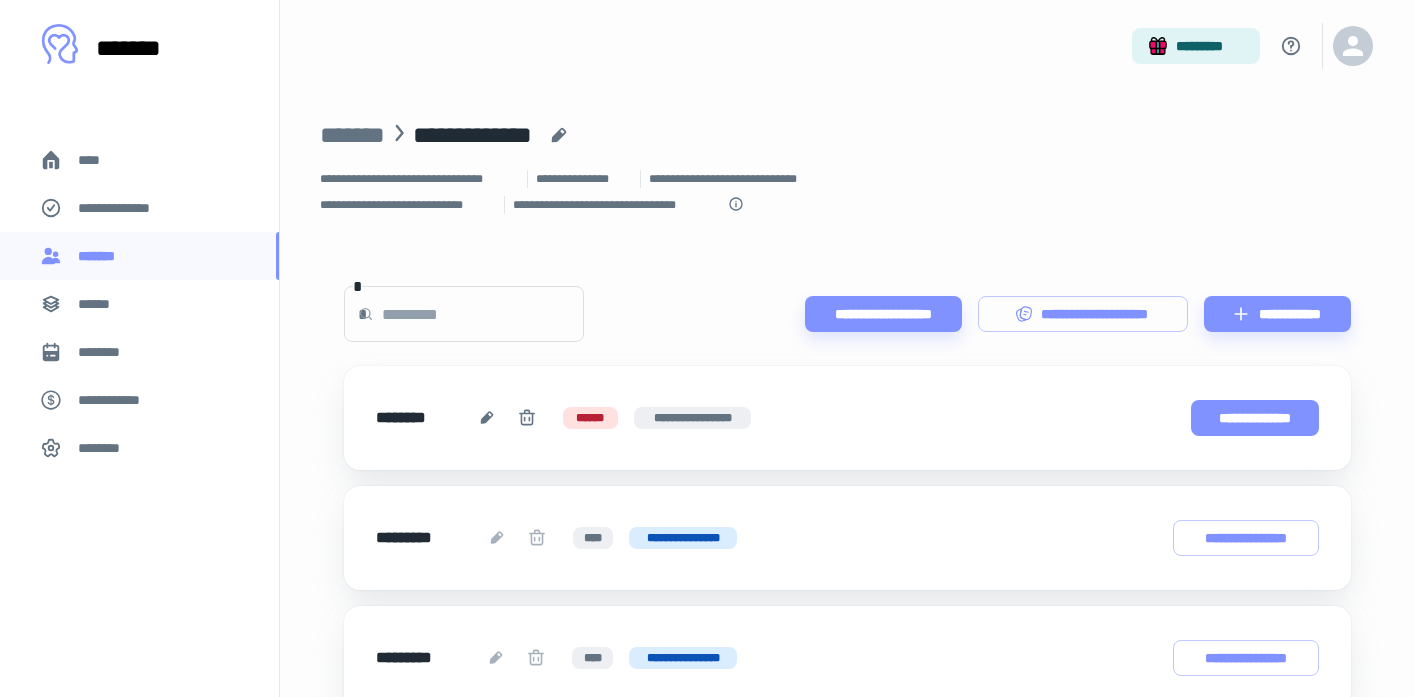 click on "**********" at bounding box center (1255, 418) 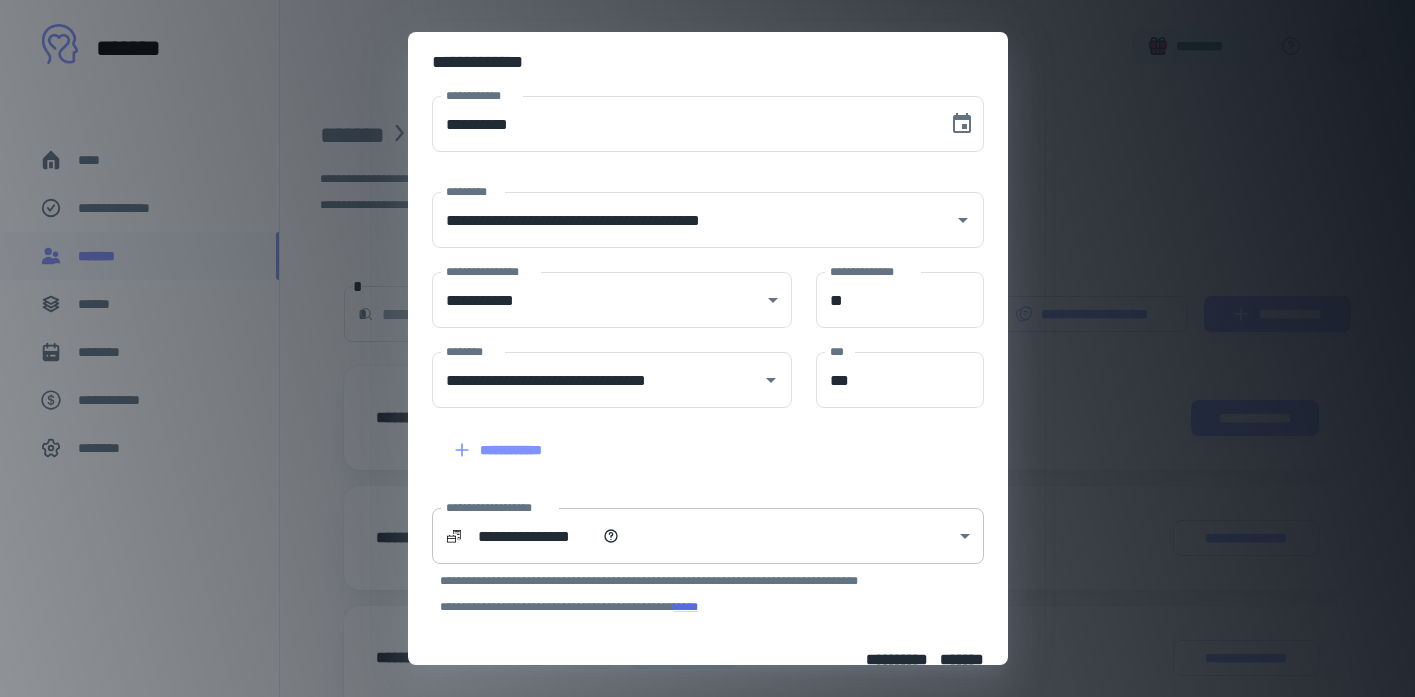 scroll, scrollTop: 159, scrollLeft: 0, axis: vertical 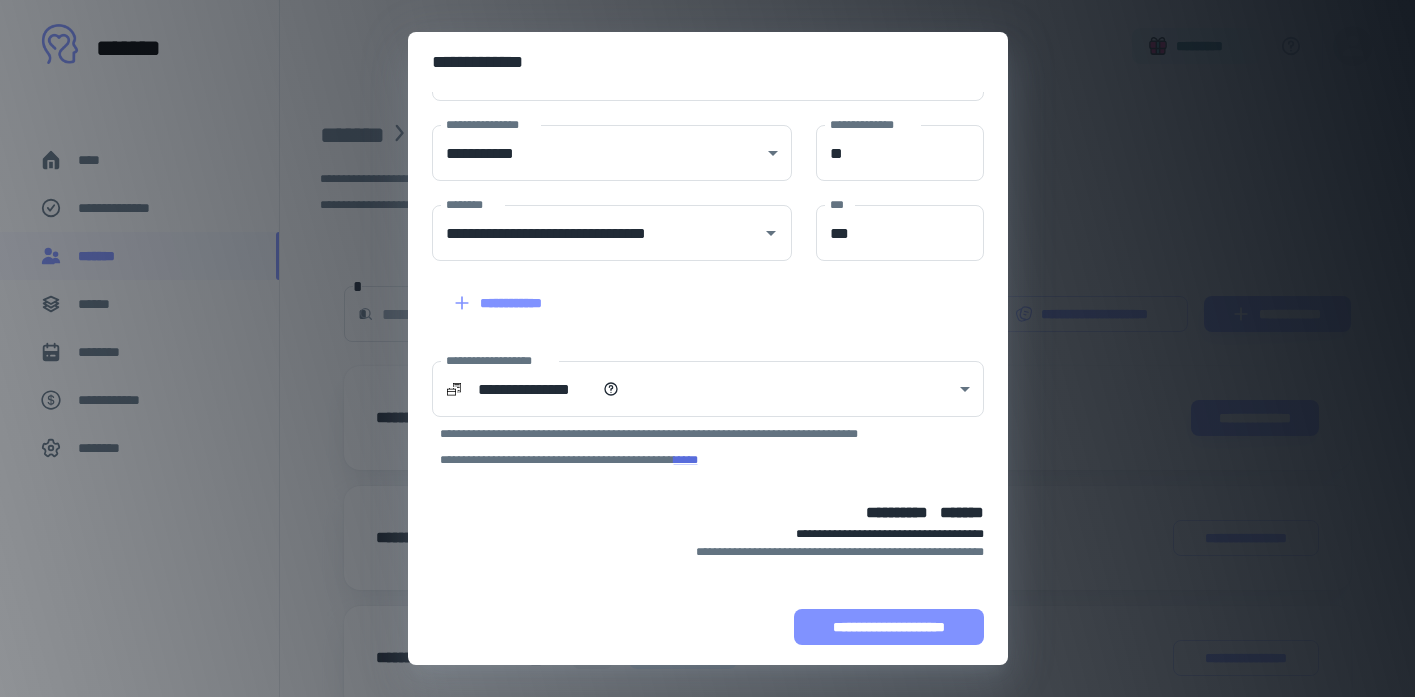 click on "**********" at bounding box center (889, 627) 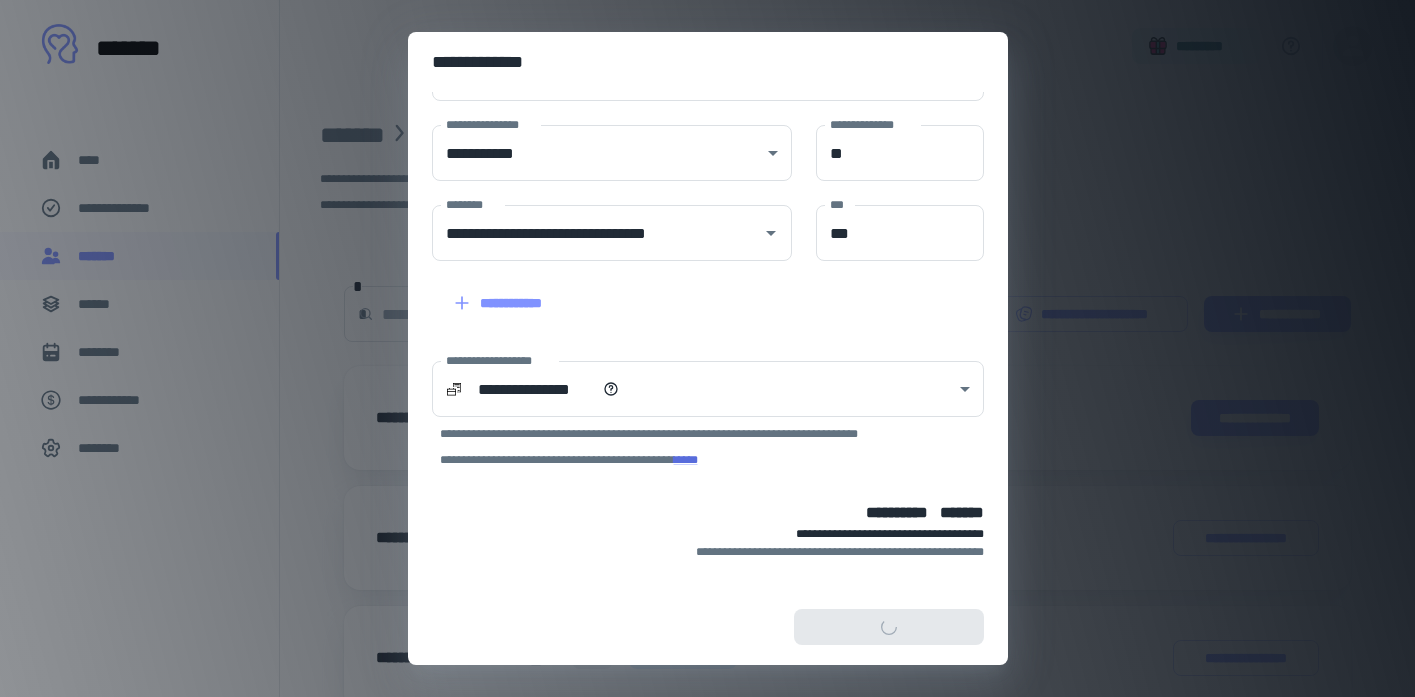 scroll, scrollTop: 285, scrollLeft: 0, axis: vertical 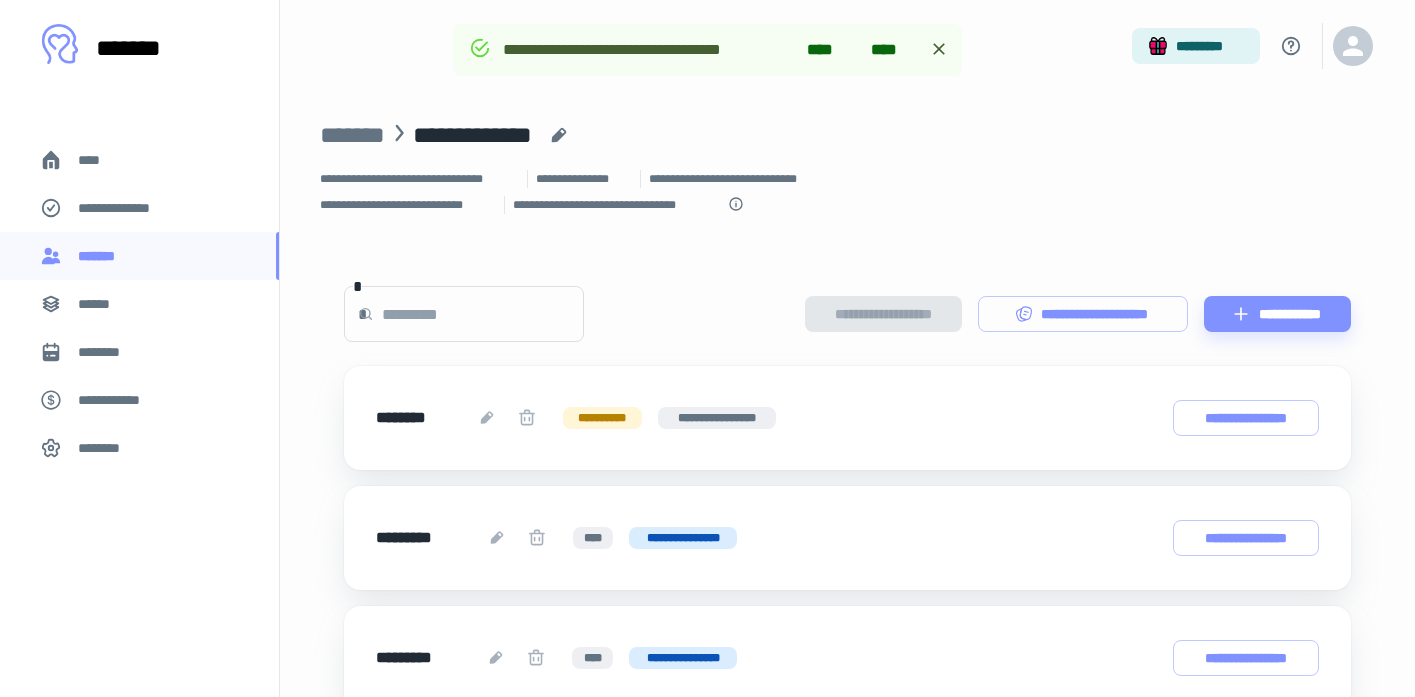 click on "****" at bounding box center (97, 160) 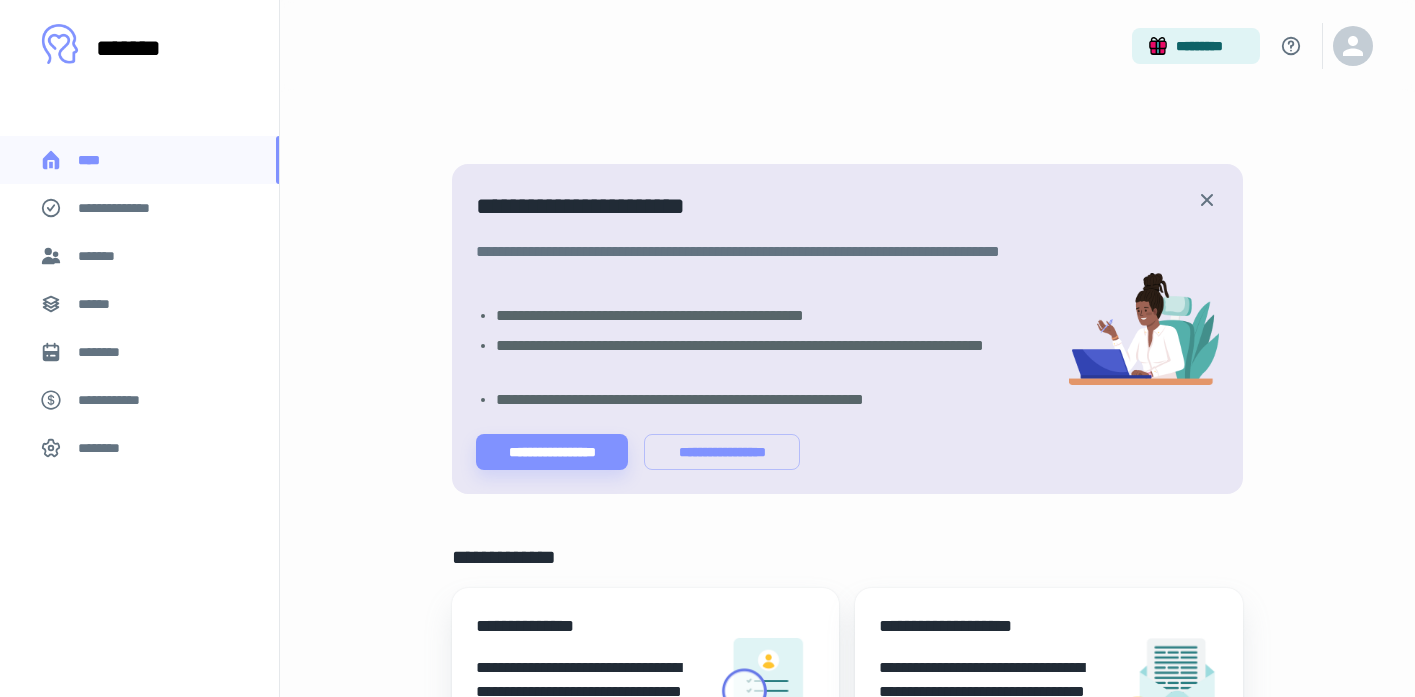click on "*******" at bounding box center [100, 256] 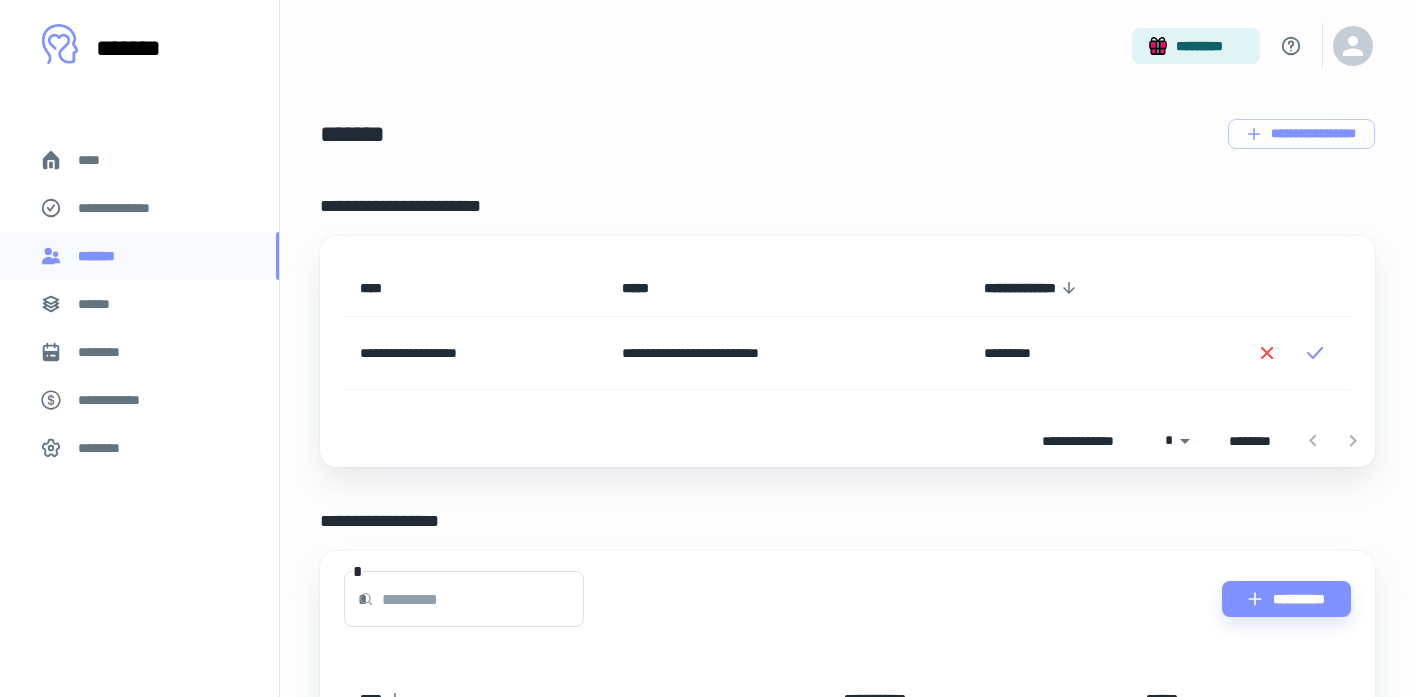 click on "**********" at bounding box center [475, 353] 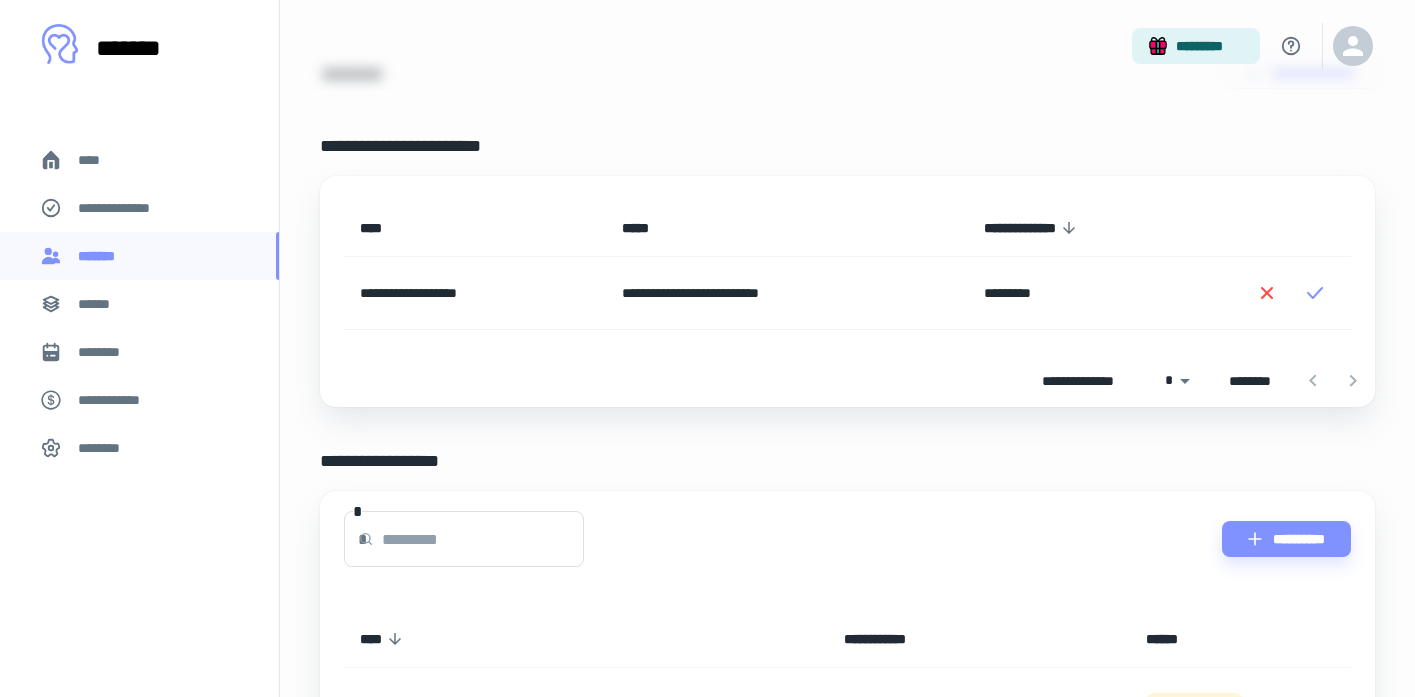 scroll, scrollTop: 69, scrollLeft: 0, axis: vertical 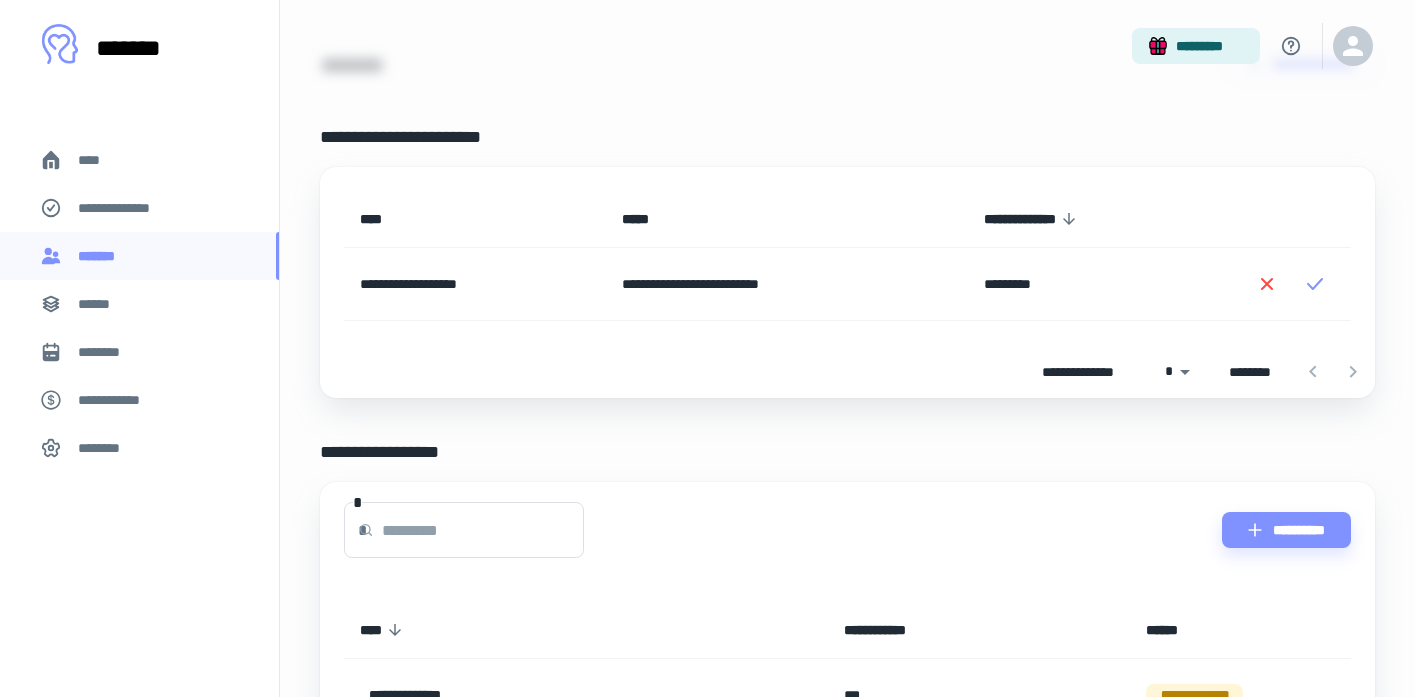click on "**********" at bounding box center (475, 284) 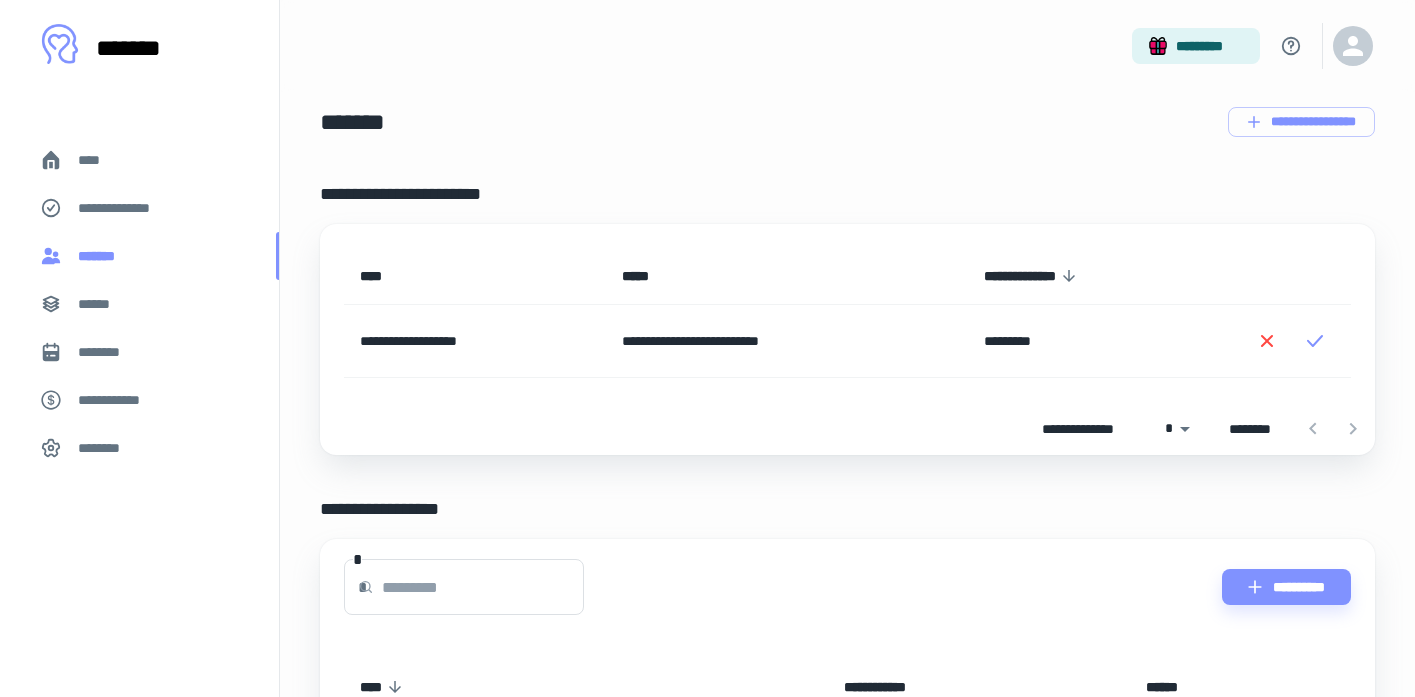 scroll, scrollTop: 10, scrollLeft: 0, axis: vertical 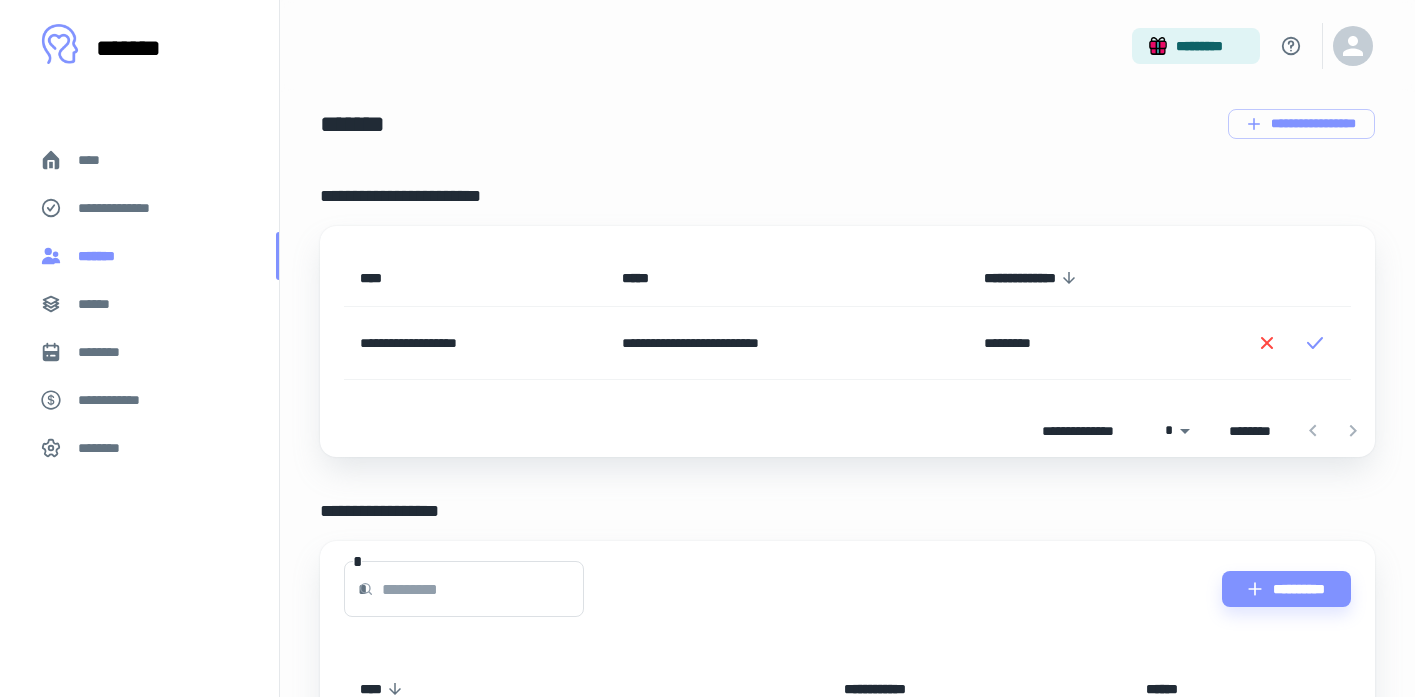 click on "*******" at bounding box center [139, 256] 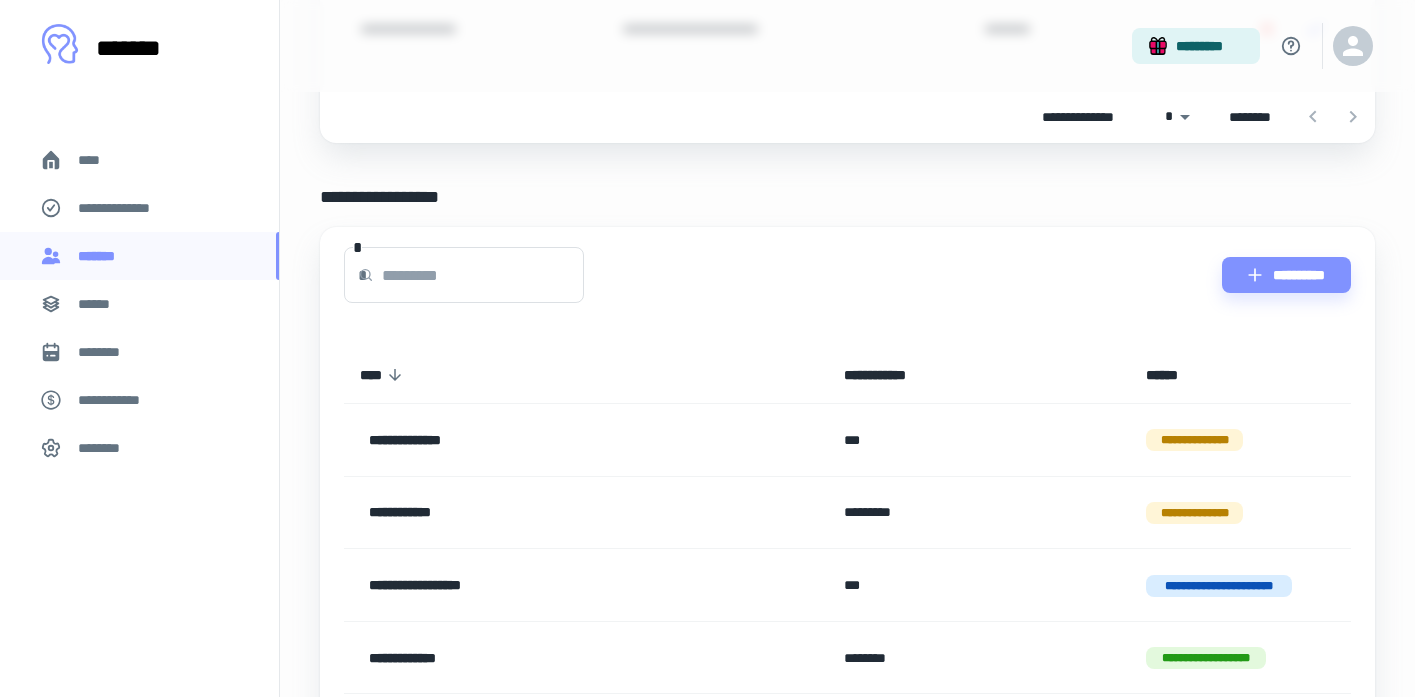 scroll, scrollTop: 341, scrollLeft: 0, axis: vertical 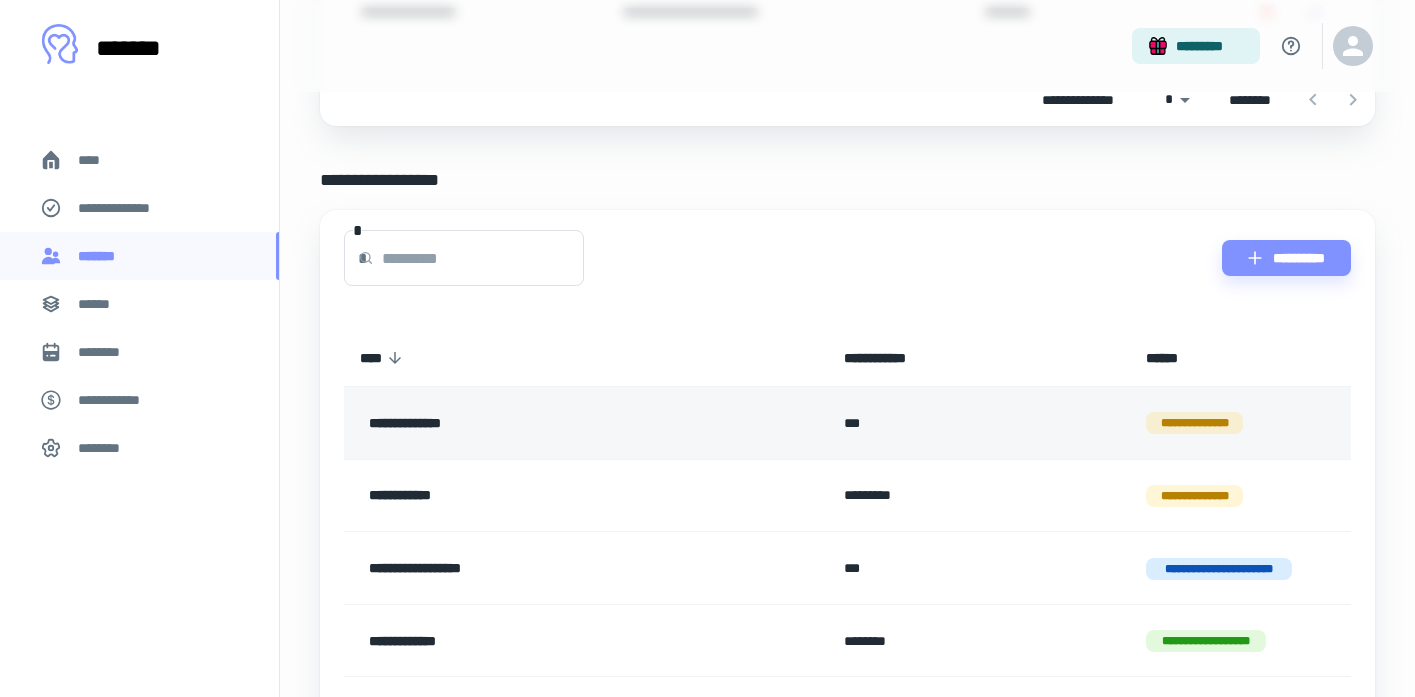 click on "**********" at bounding box center [538, 423] 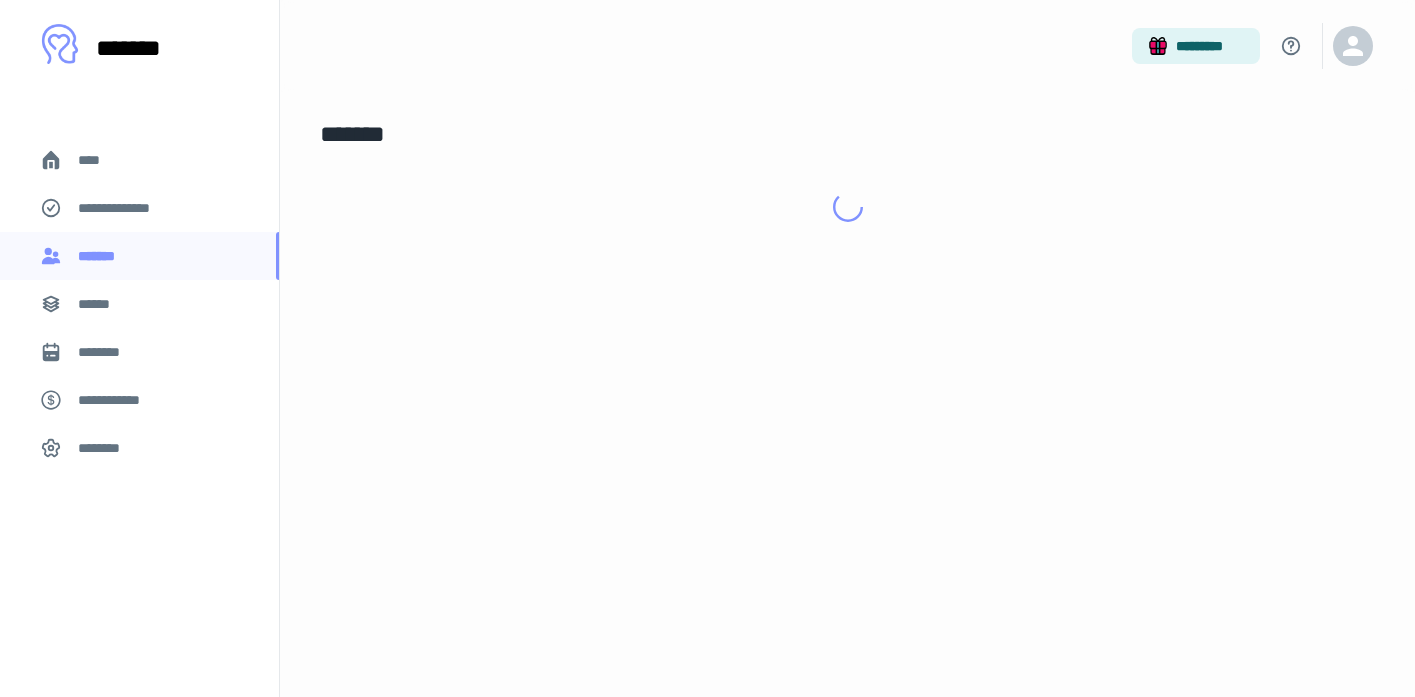 scroll, scrollTop: 0, scrollLeft: 0, axis: both 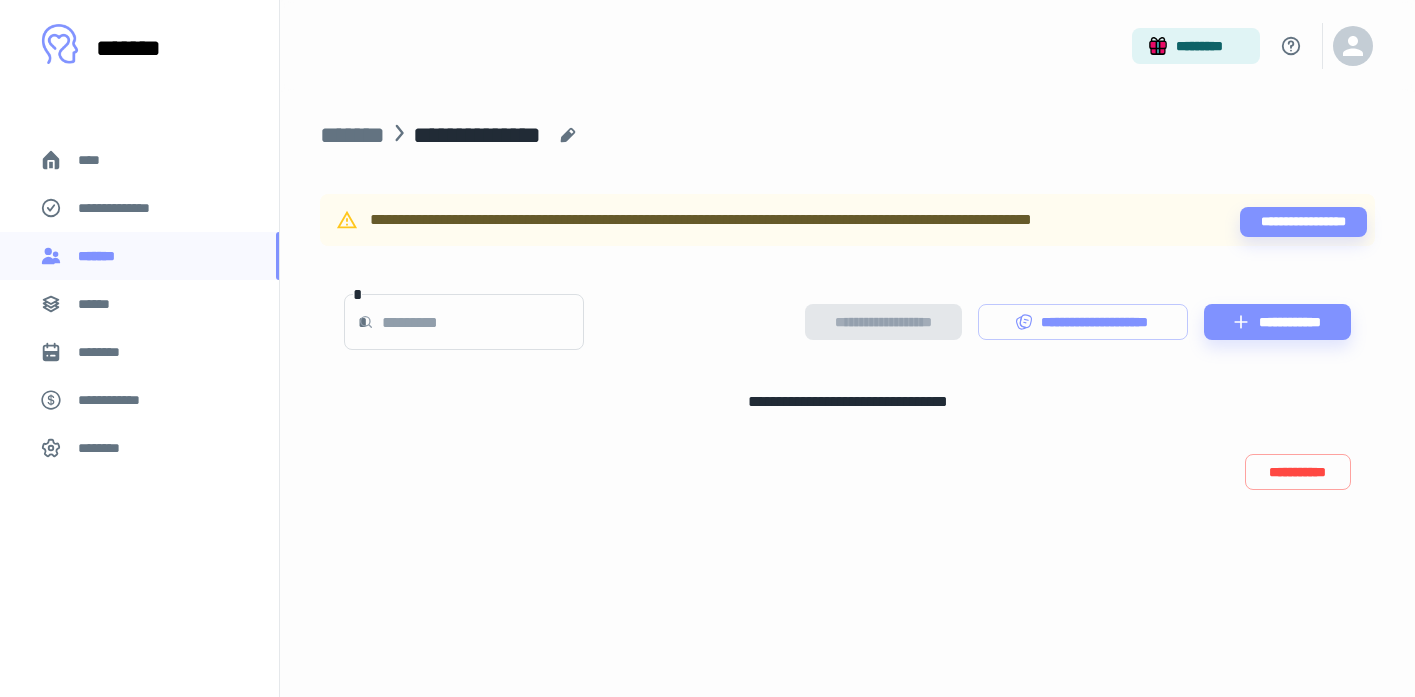 click on "**********" at bounding box center [790, 220] 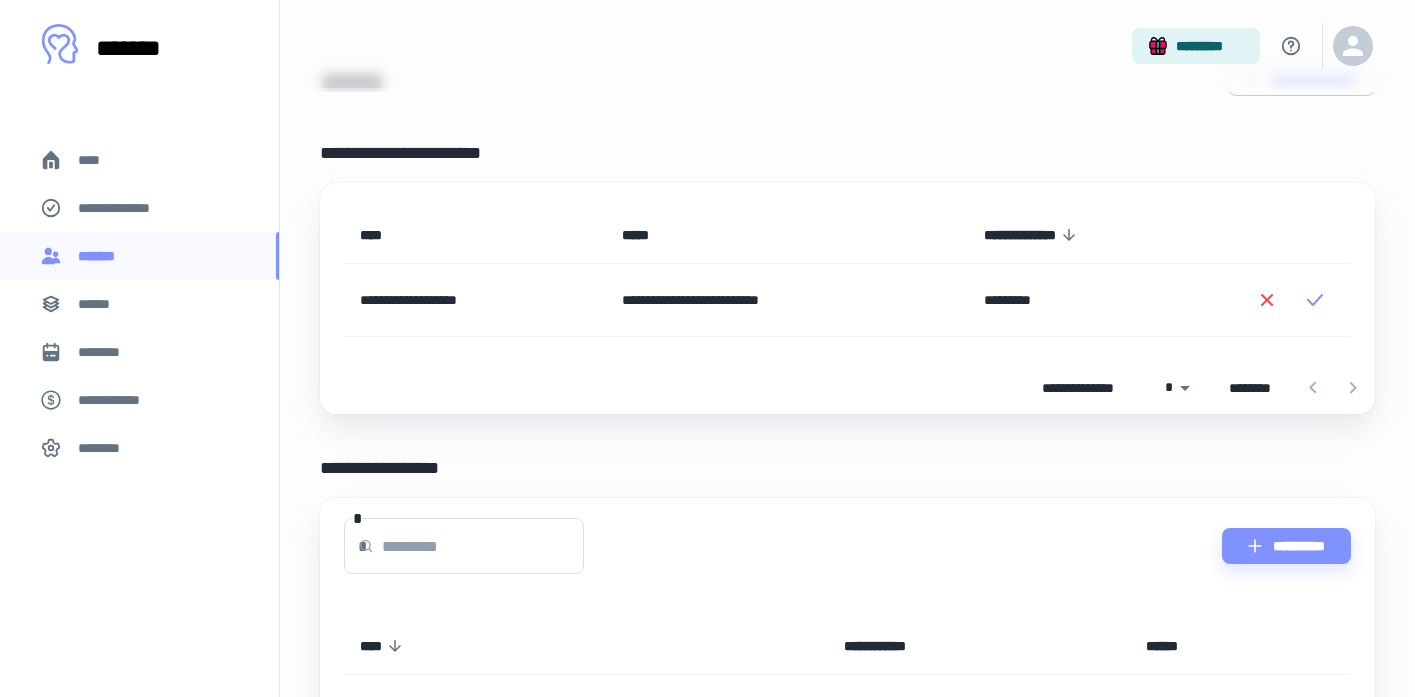 scroll, scrollTop: 51, scrollLeft: 0, axis: vertical 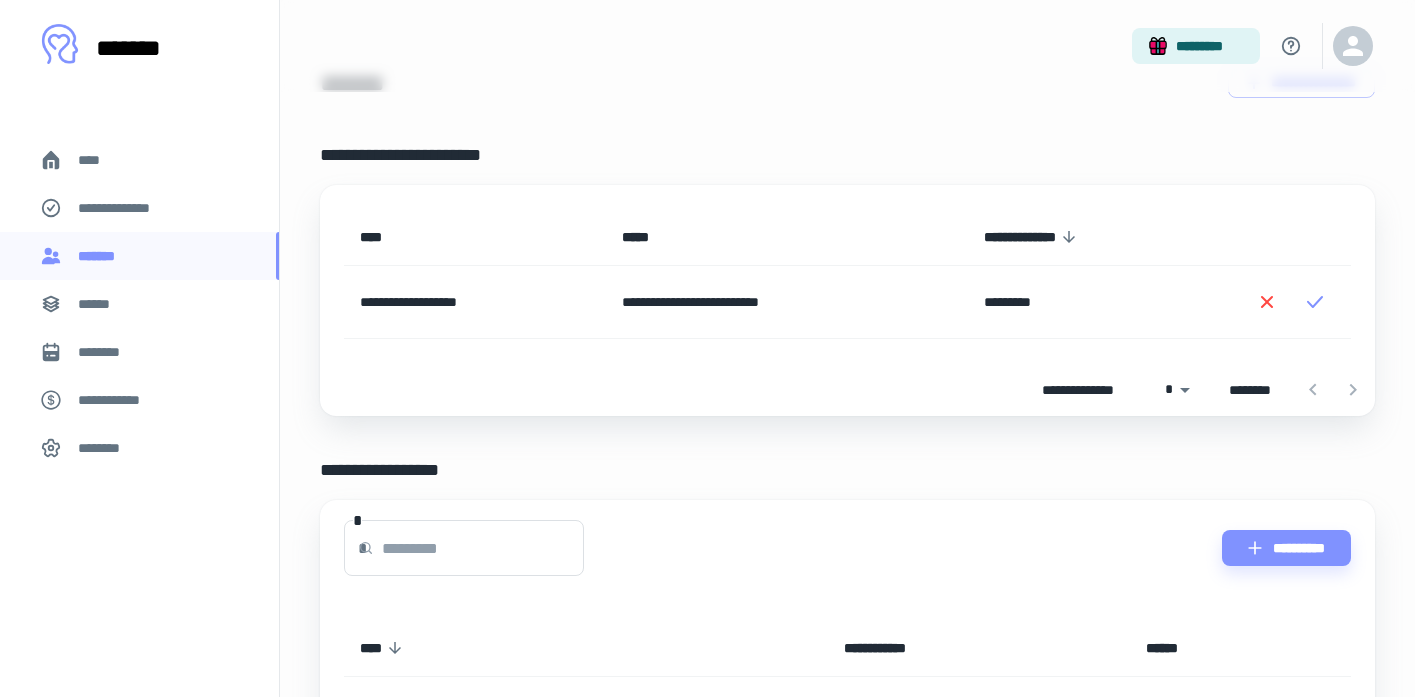 click on "**********" at bounding box center (475, 302) 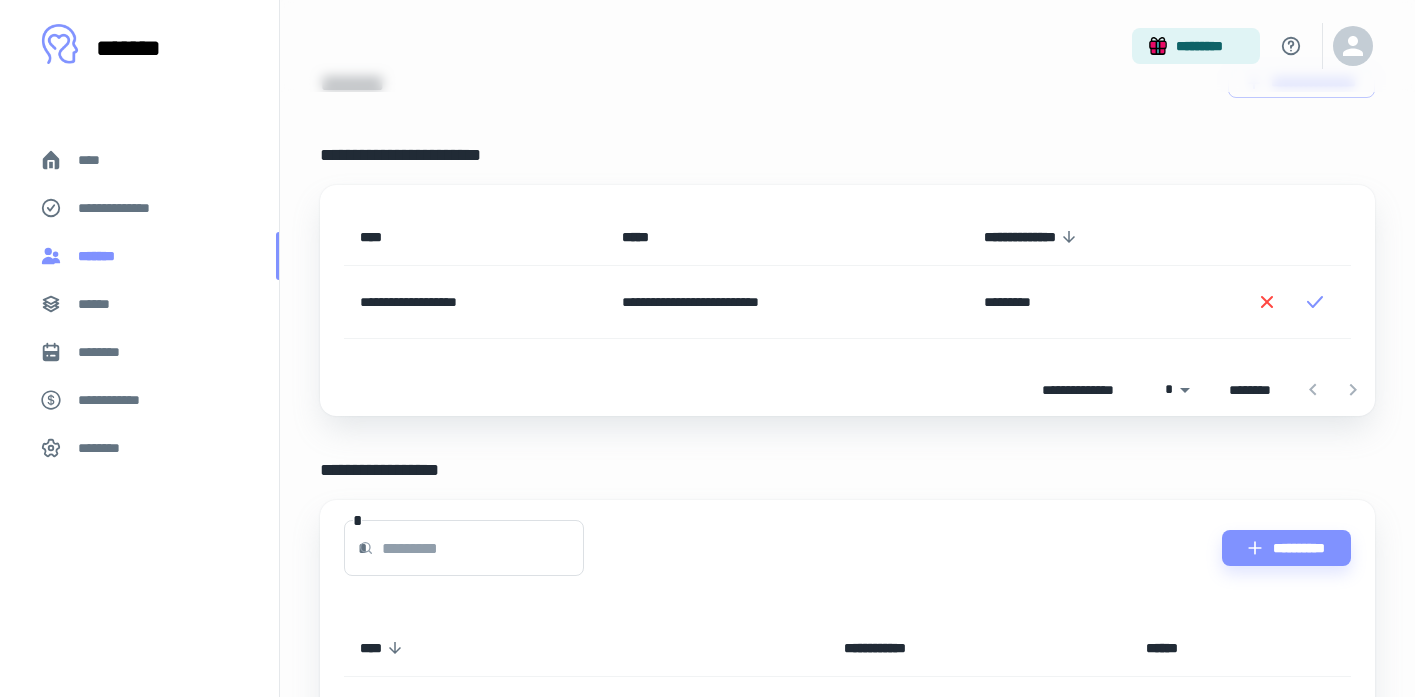click on "*******" at bounding box center [139, 256] 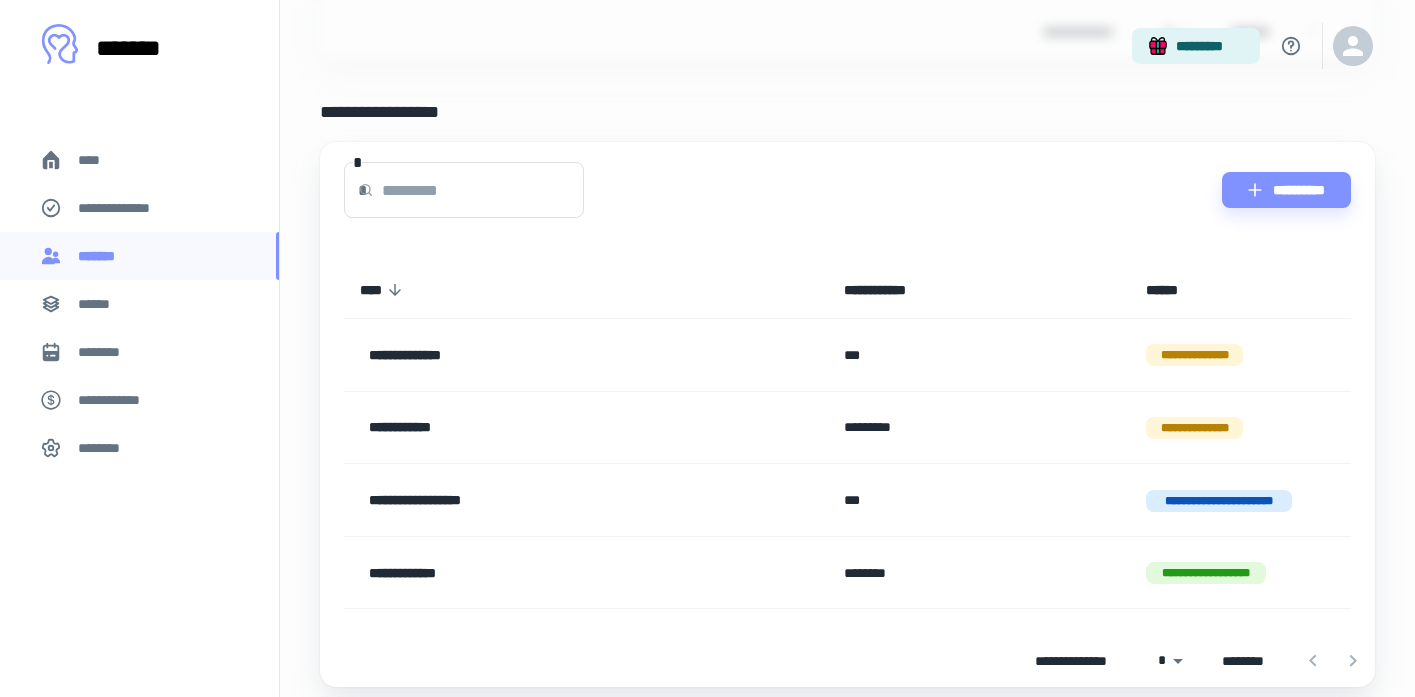 scroll, scrollTop: 414, scrollLeft: 0, axis: vertical 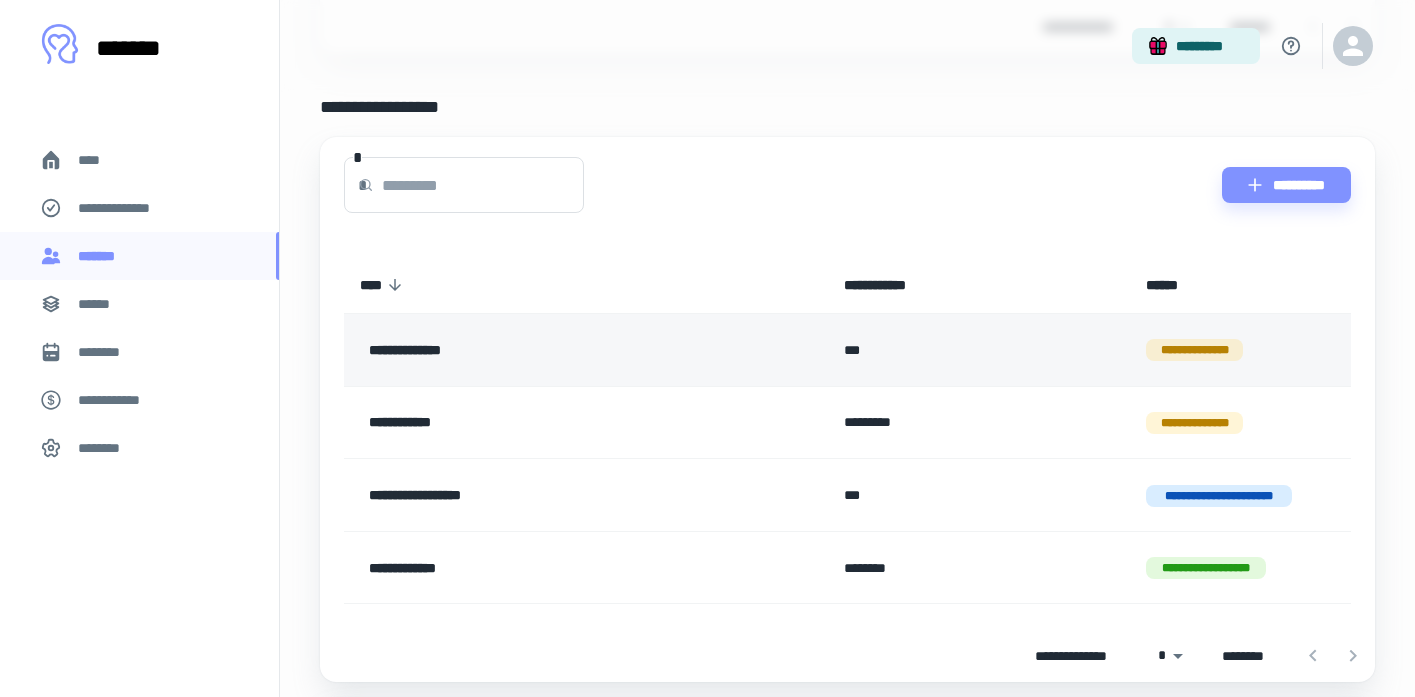 click on "**********" at bounding box center (538, 350) 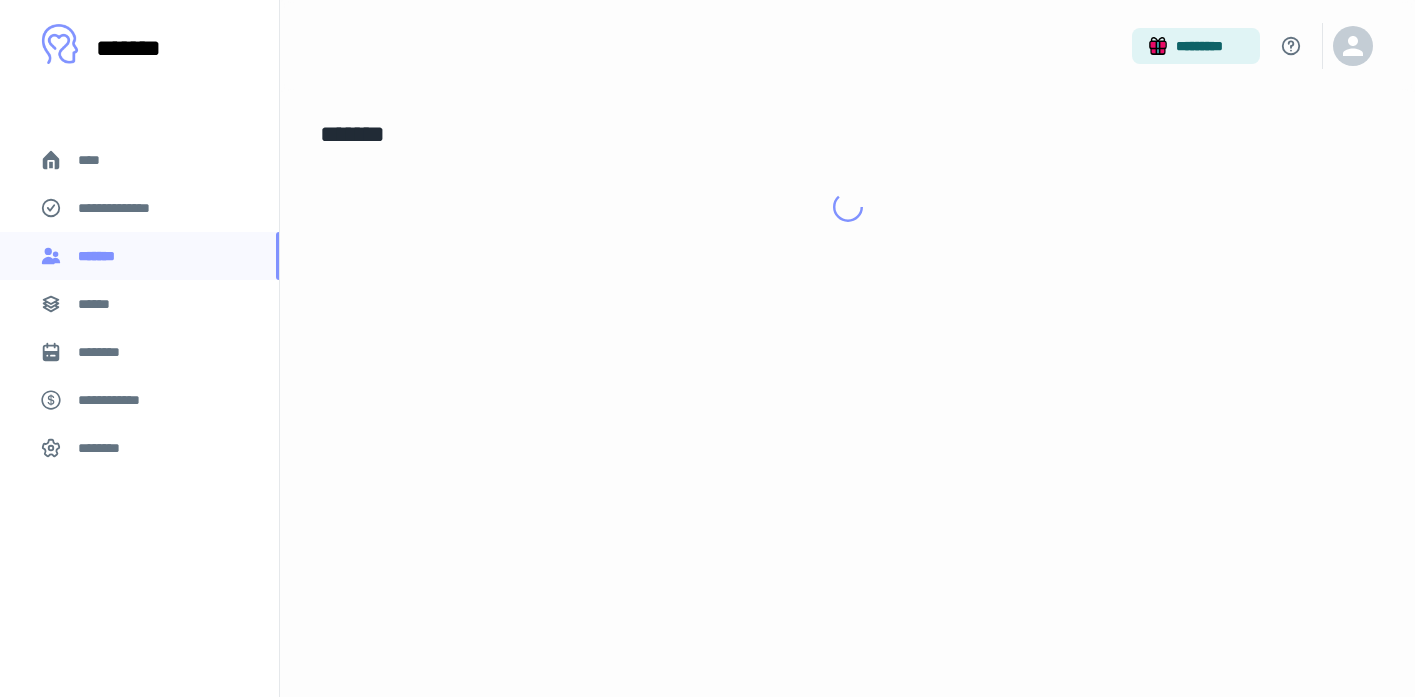 scroll, scrollTop: 0, scrollLeft: 0, axis: both 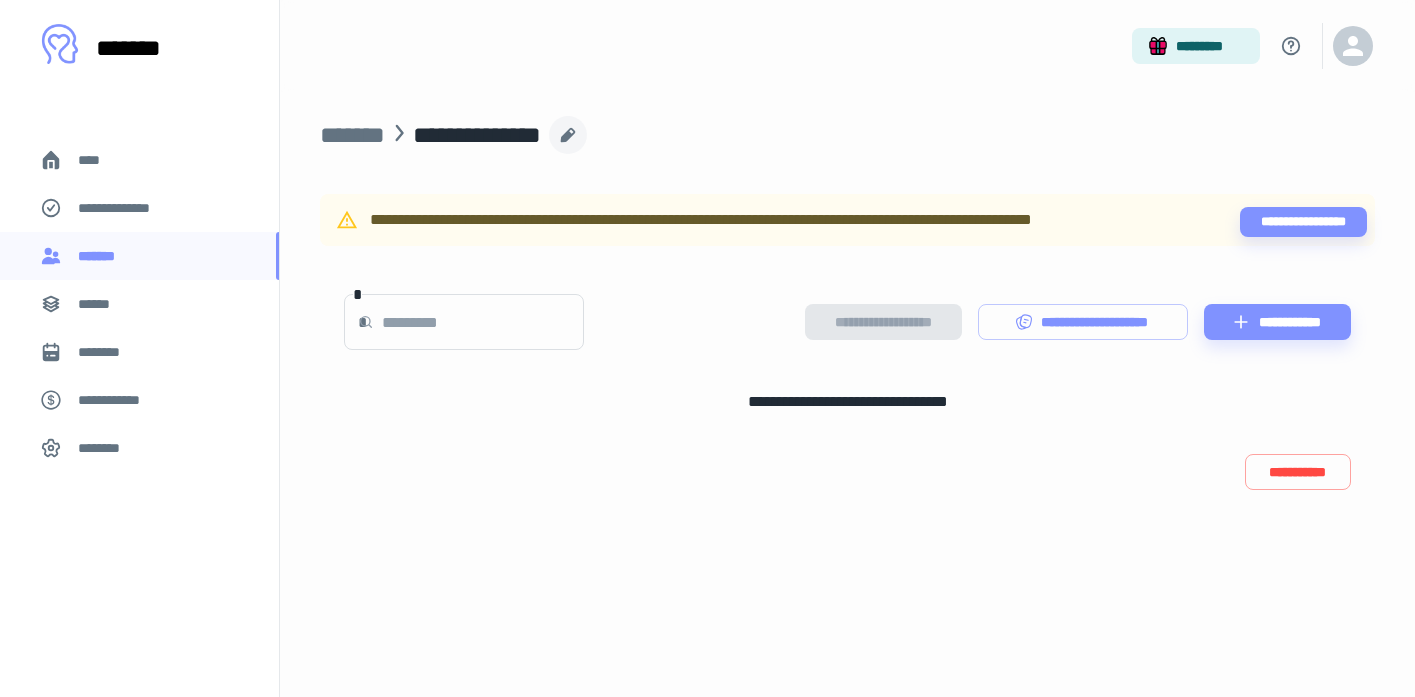 click 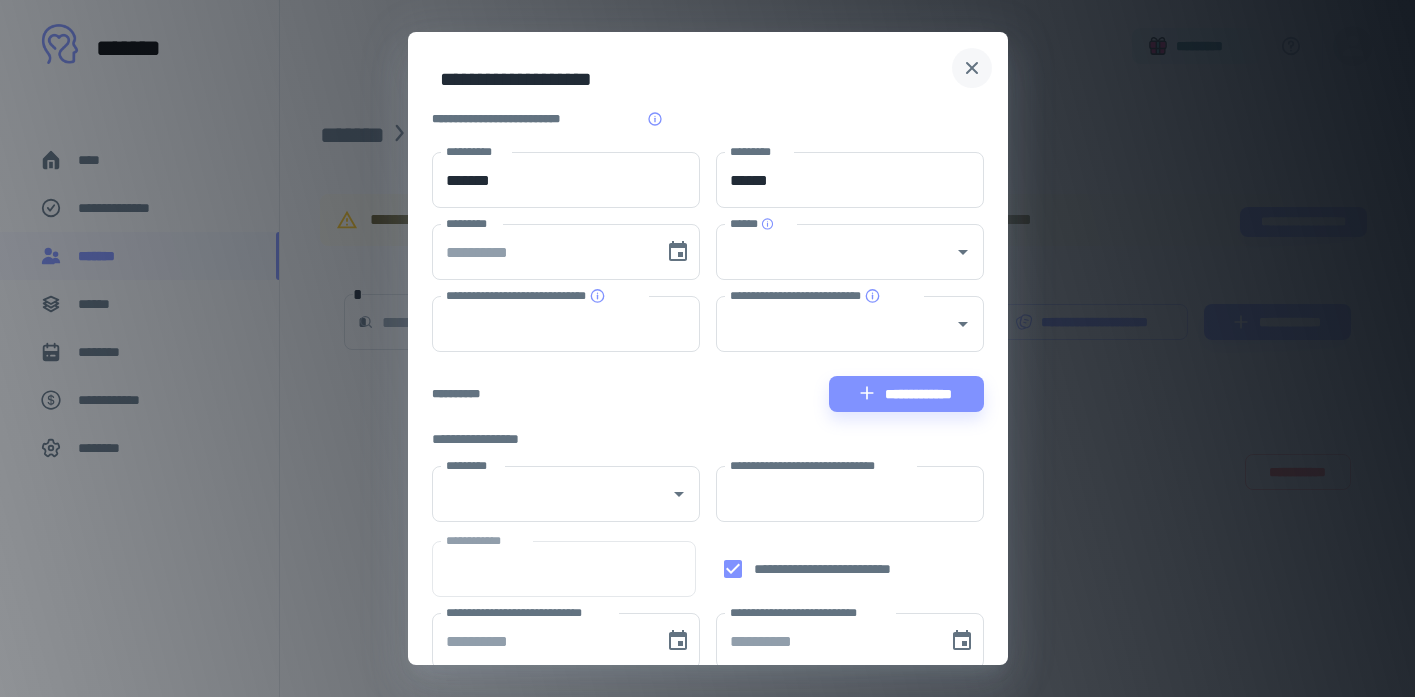 click 